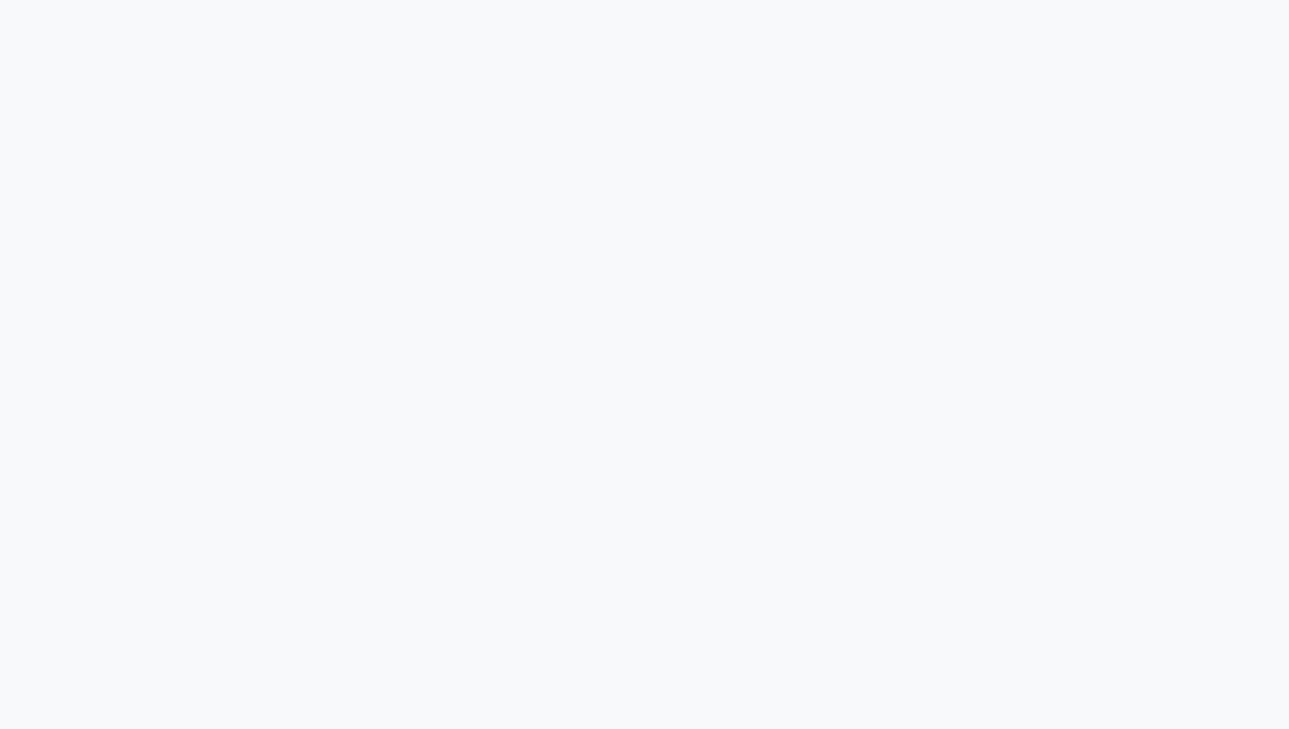 scroll, scrollTop: 0, scrollLeft: 0, axis: both 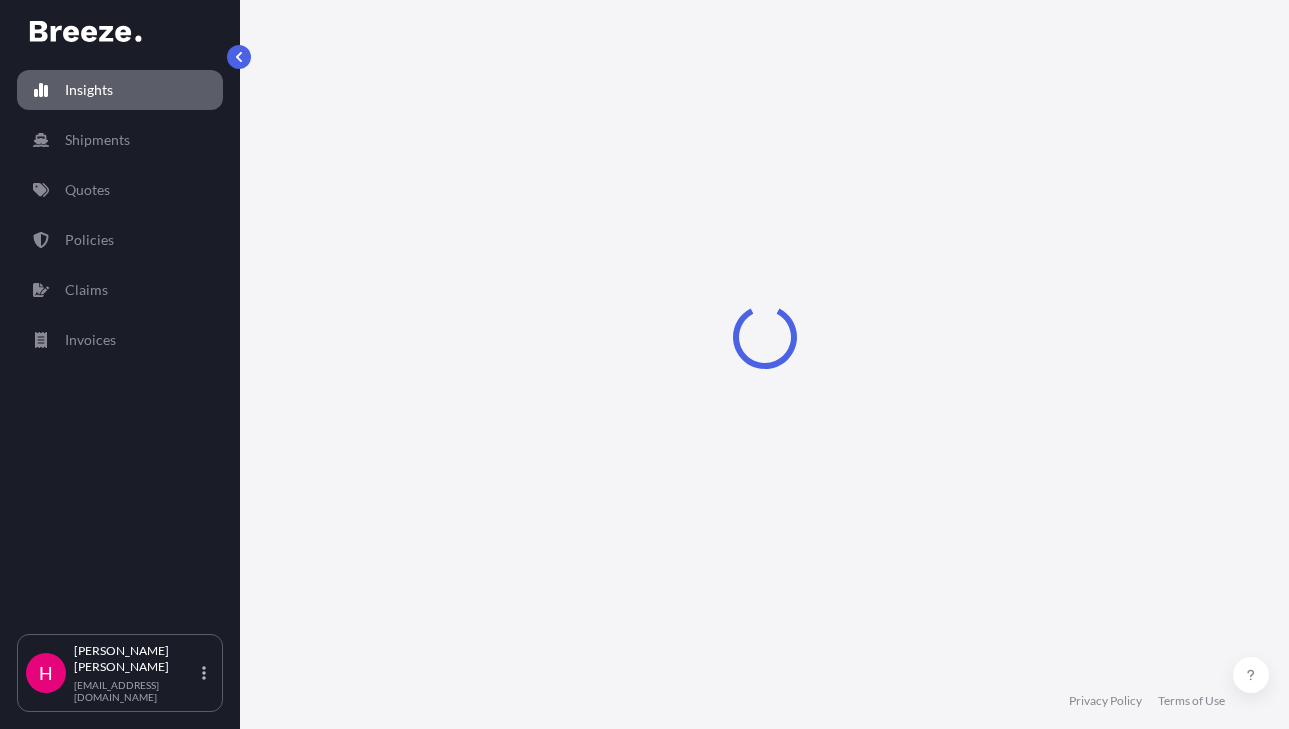 select on "2025" 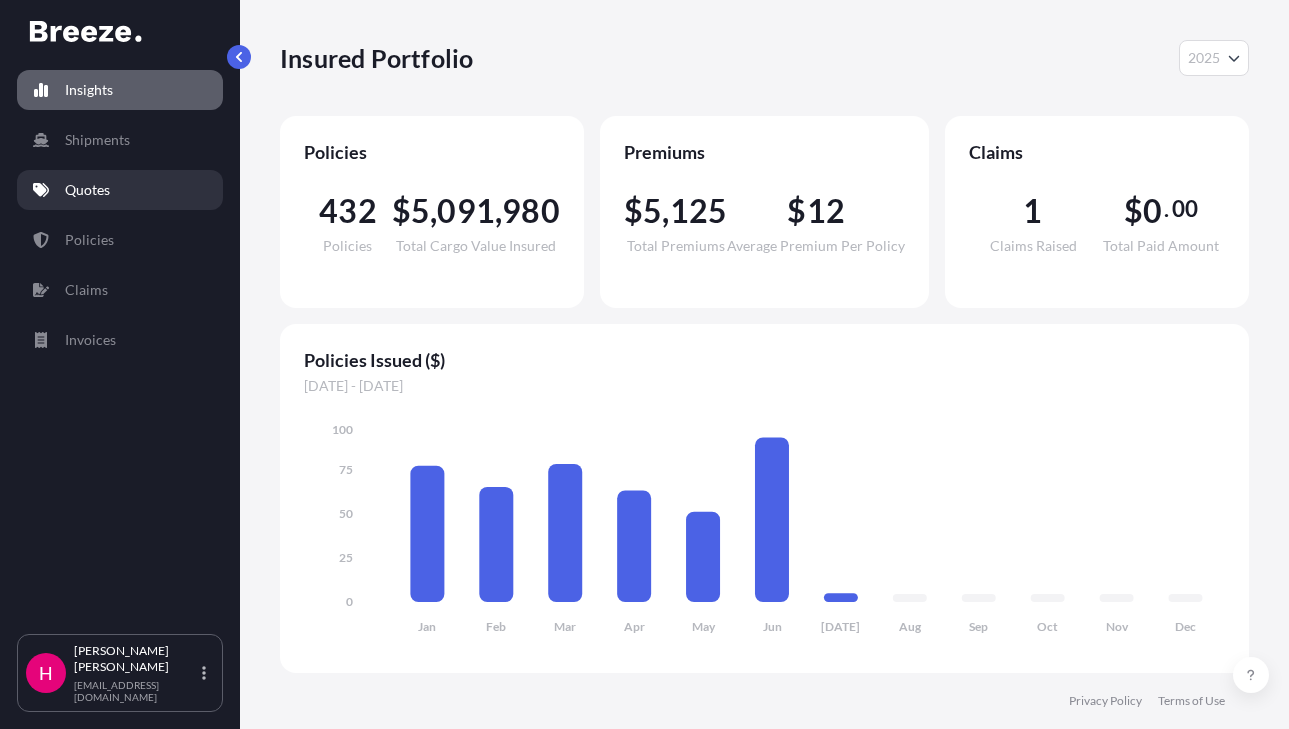 click on "Quotes" at bounding box center [87, 190] 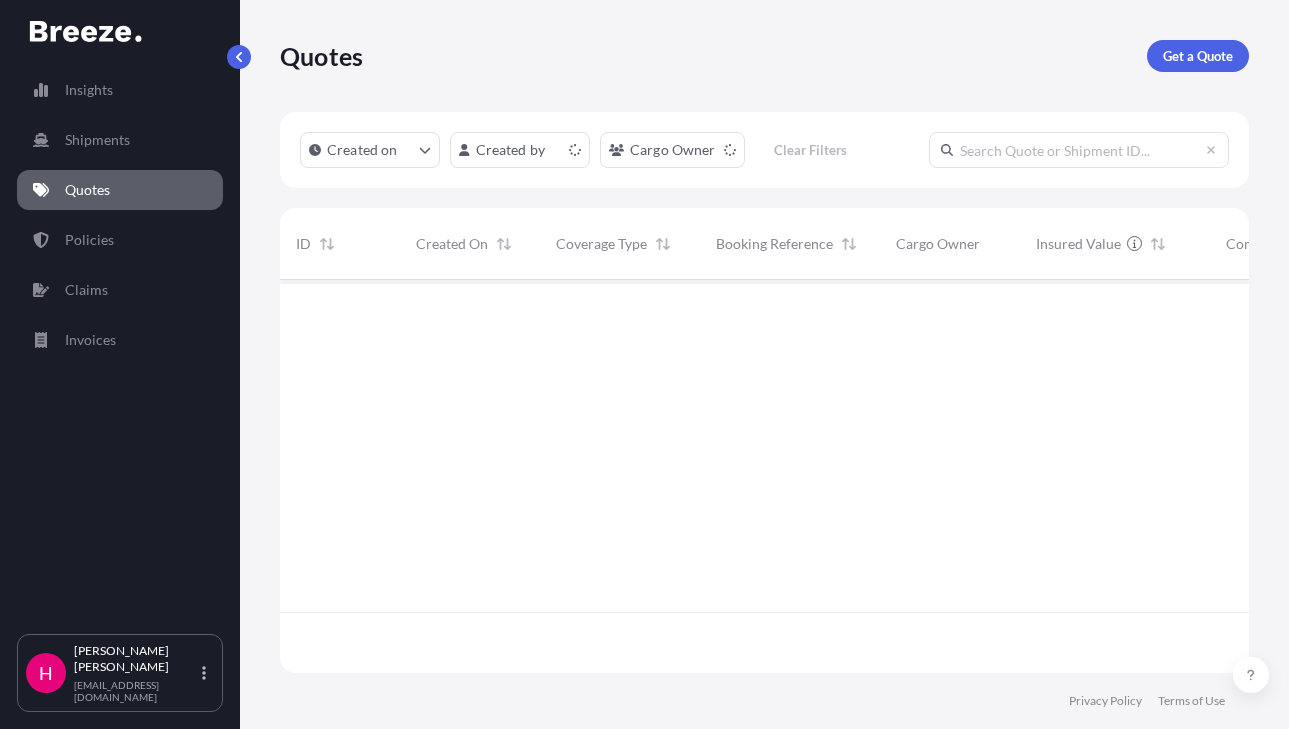 scroll, scrollTop: 16, scrollLeft: 16, axis: both 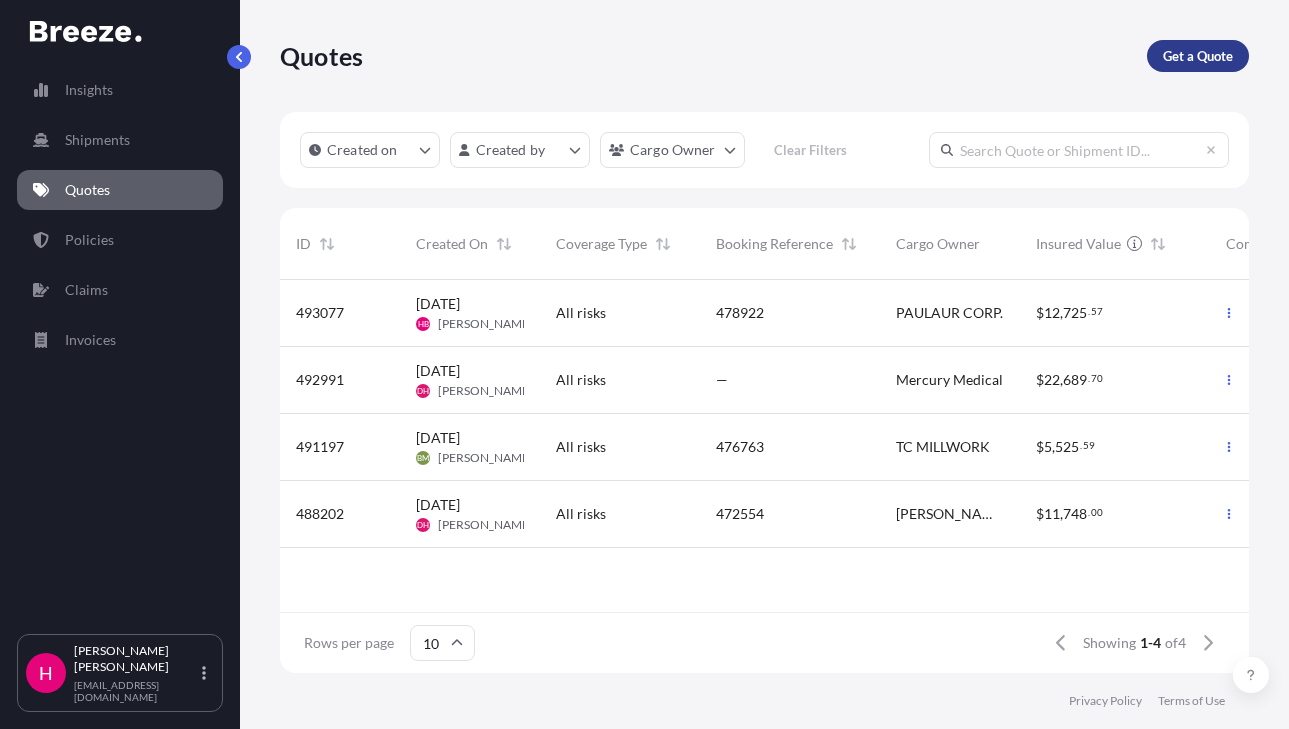 click on "Get a Quote" at bounding box center [1198, 56] 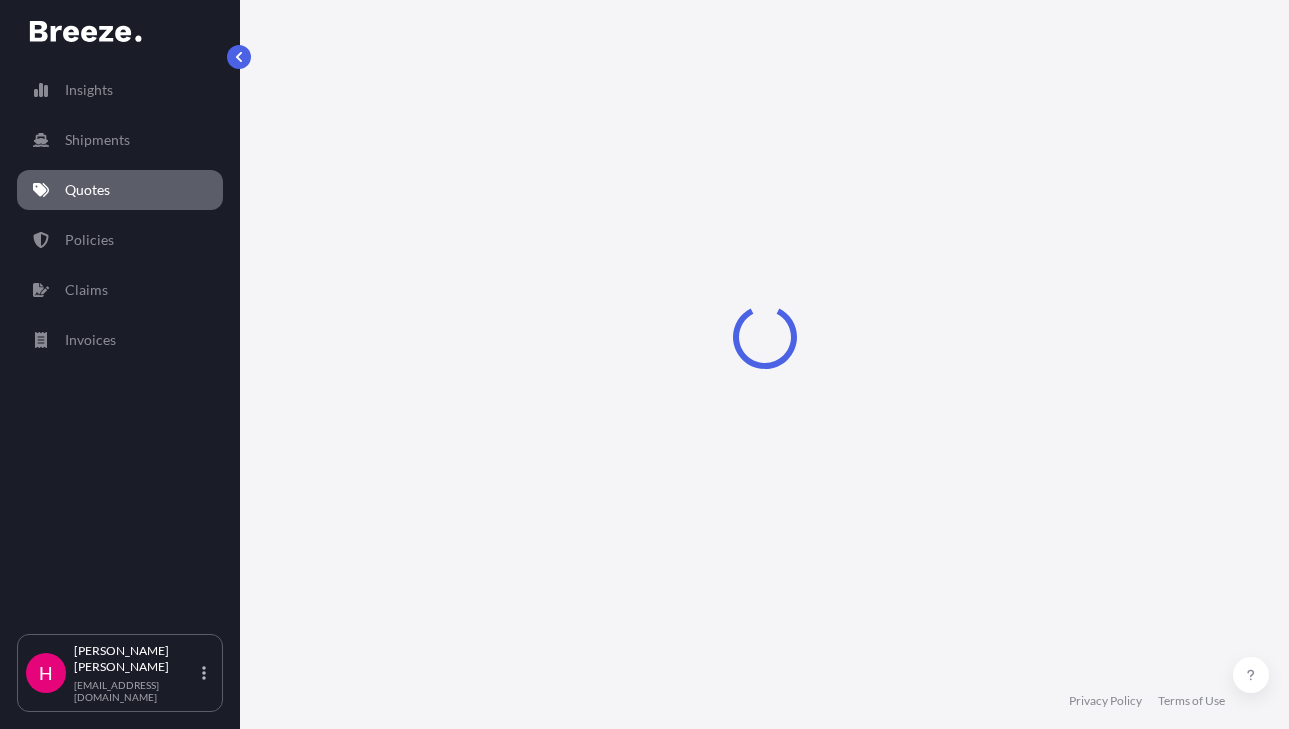 scroll, scrollTop: 32, scrollLeft: 0, axis: vertical 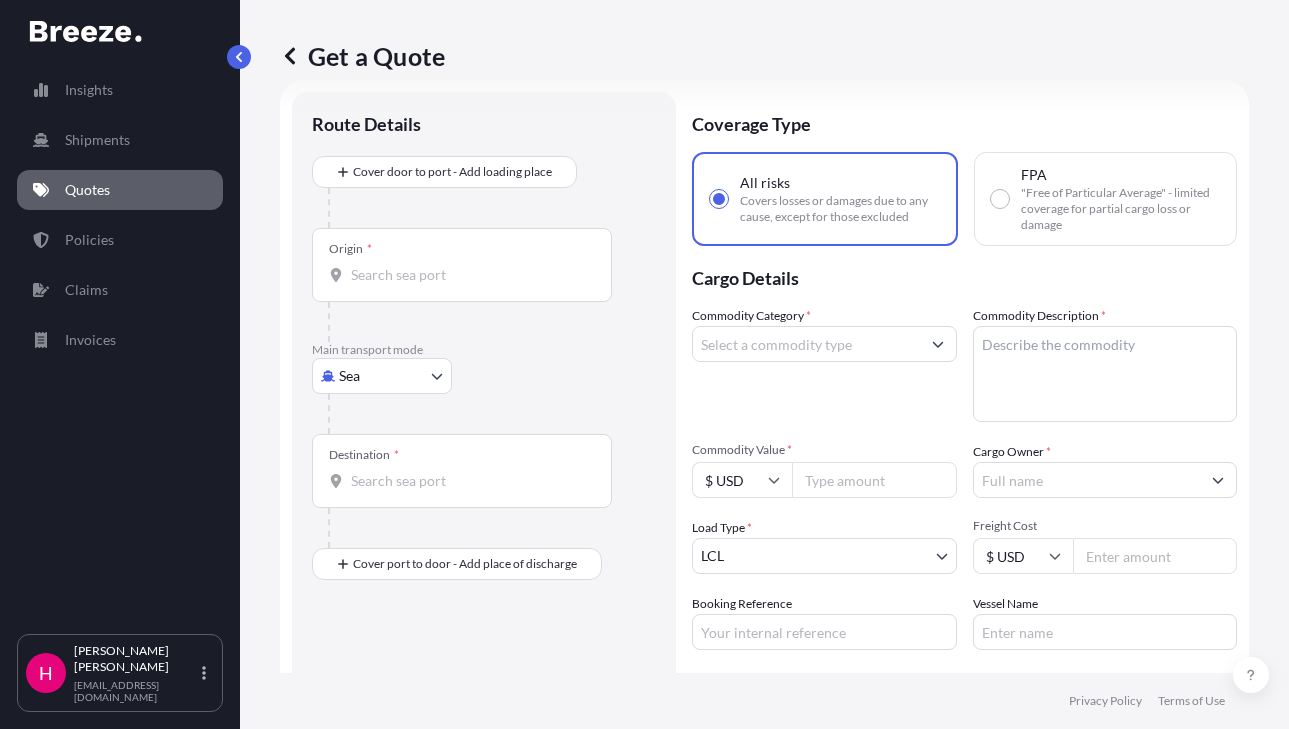 click on "Insights Shipments Quotes Policies Claims Invoices H [PERSON_NAME] [EMAIL_ADDRESS][DOMAIN_NAME] Get a Quote Route Details   Cover door to port - Add loading place Place of loading Road Road Rail Origin * Main transport mode Sea Sea Air Road Rail Destination * Cover port to door - Add place of discharge Road Road Rail Place of Discharge Coverage Type All risks Covers losses or damages due to any cause, except for those excluded FPA "Free of Particular Average" - limited coverage for partial cargo loss or damage Cargo Details Commodity Category * Commodity Description * Commodity Value   * $ USD Cargo Owner * Load Type * LCL LCL FCL Freight Cost   $ USD Booking Reference Vessel Name Special Conditions Hazardous Temperature Controlled Fragile Livestock Bulk Cargo Bagged Goods Used Goods Get a Quote Privacy Policy Terms of Use
0" at bounding box center (644, 364) 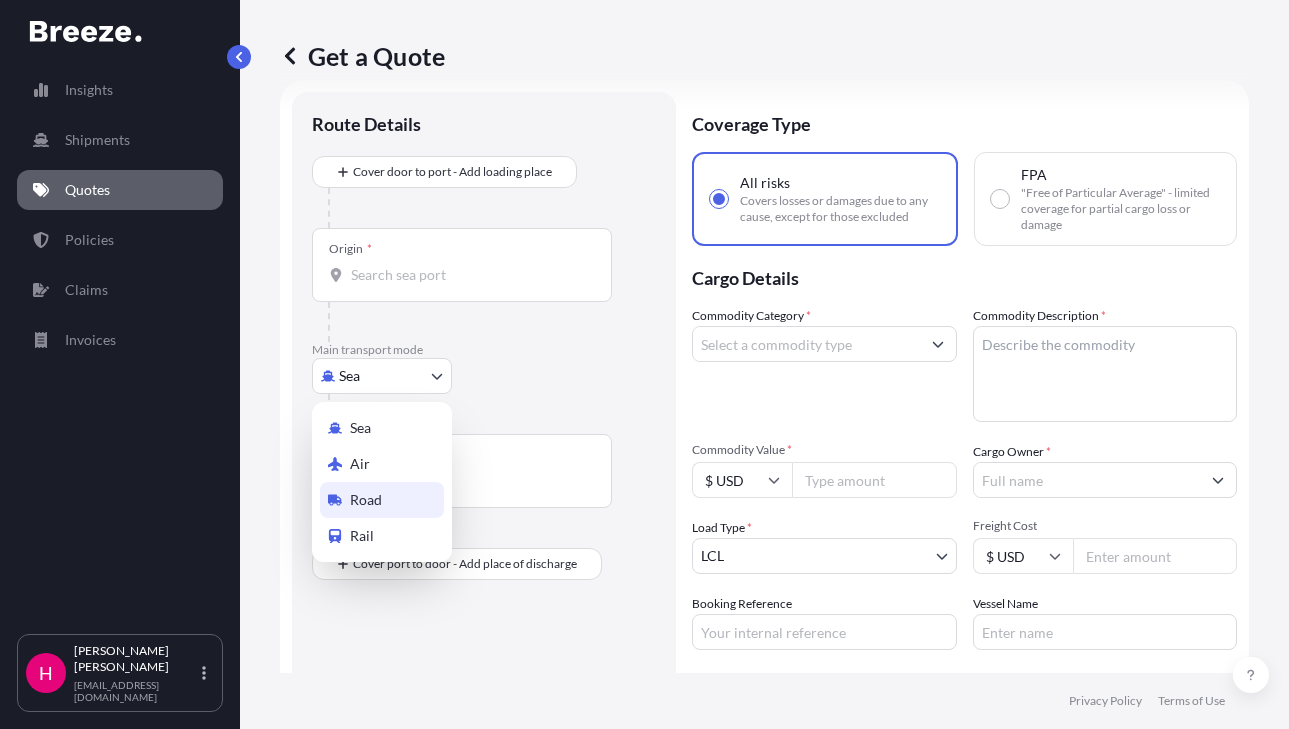 click on "Road" at bounding box center [382, 500] 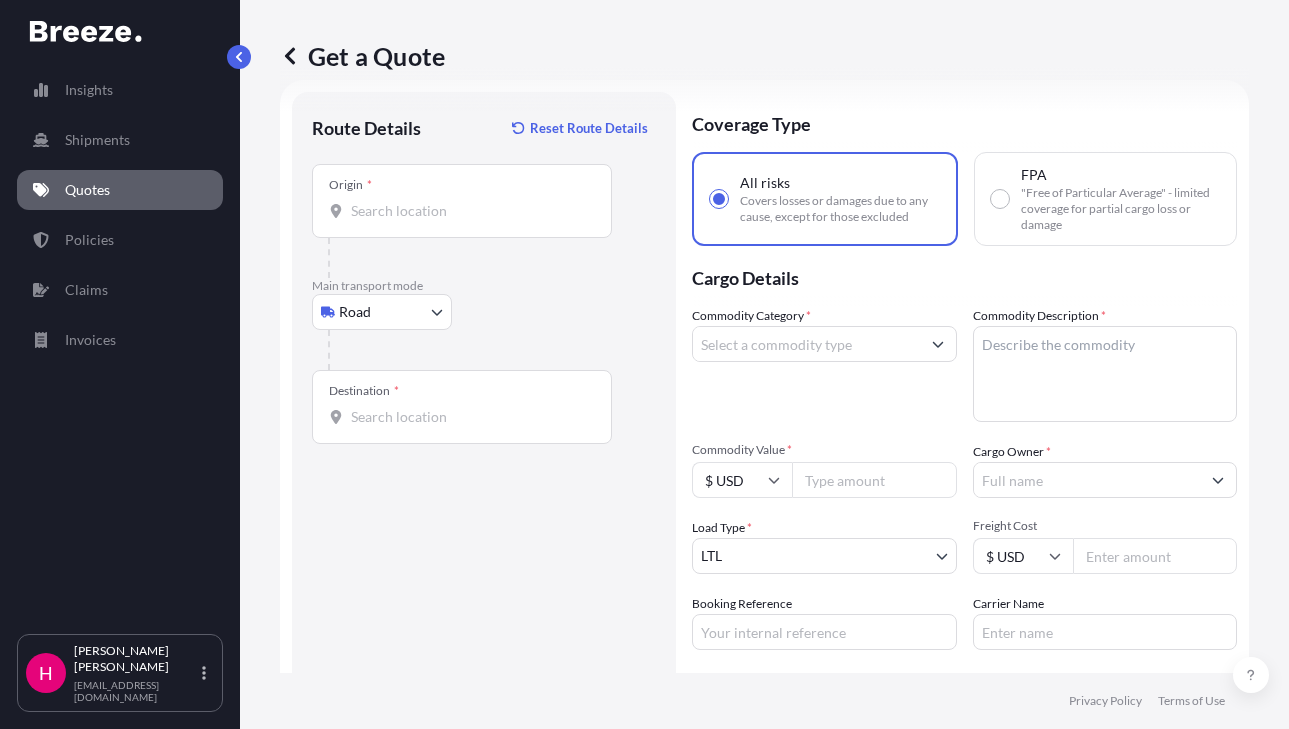 click on "Commodity Value   *" at bounding box center (874, 480) 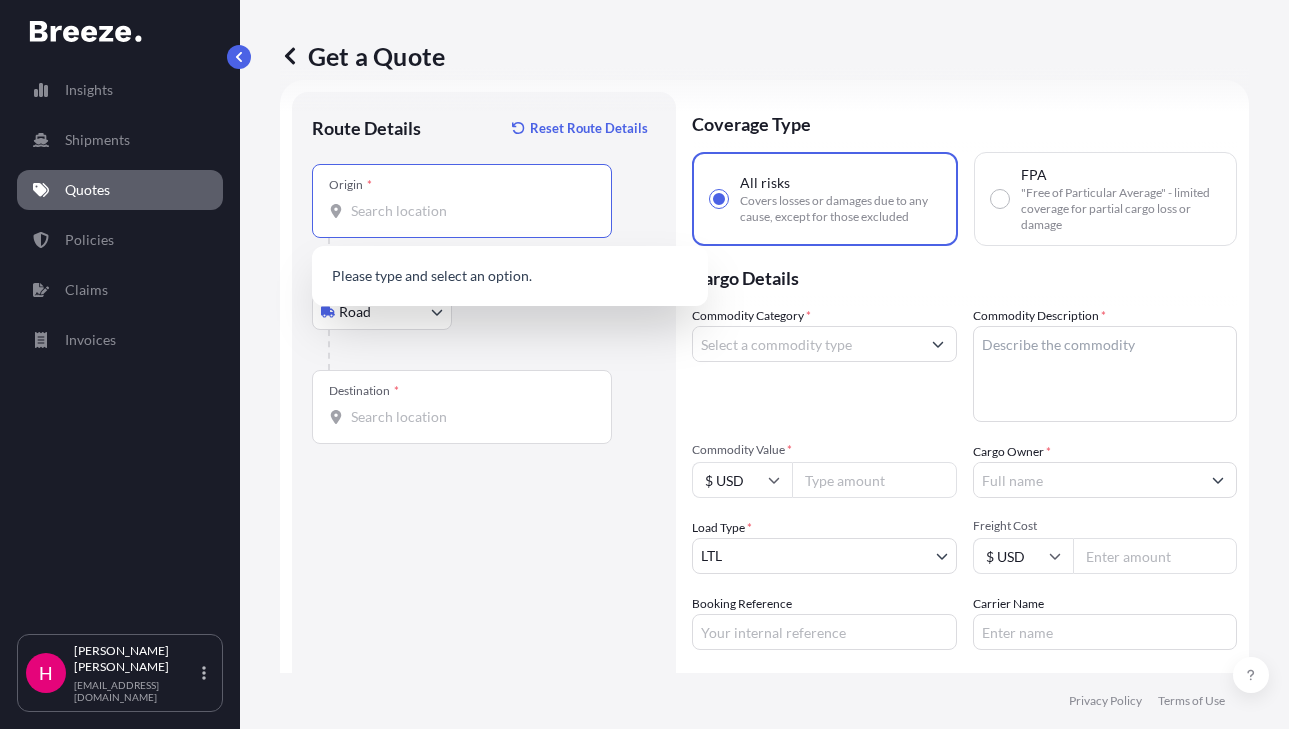 click on "Origin *" at bounding box center [469, 211] 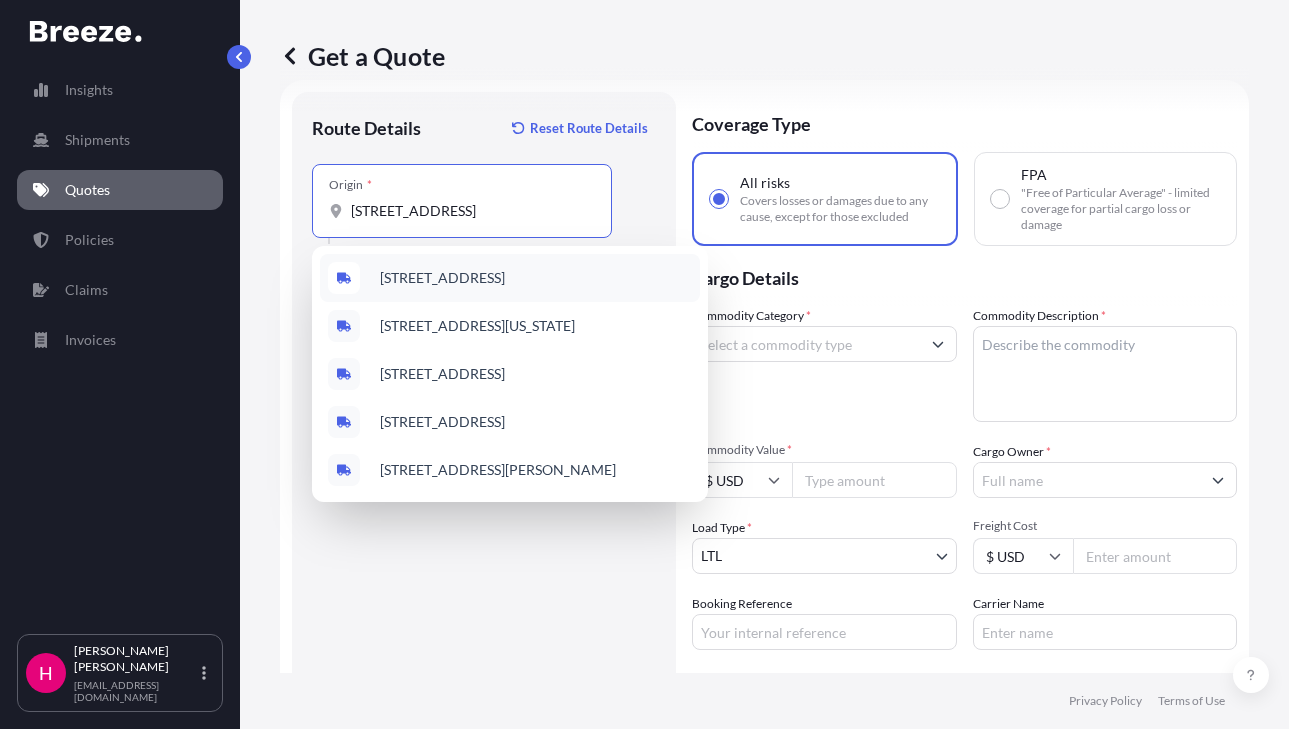 click on "[STREET_ADDRESS]" at bounding box center [442, 278] 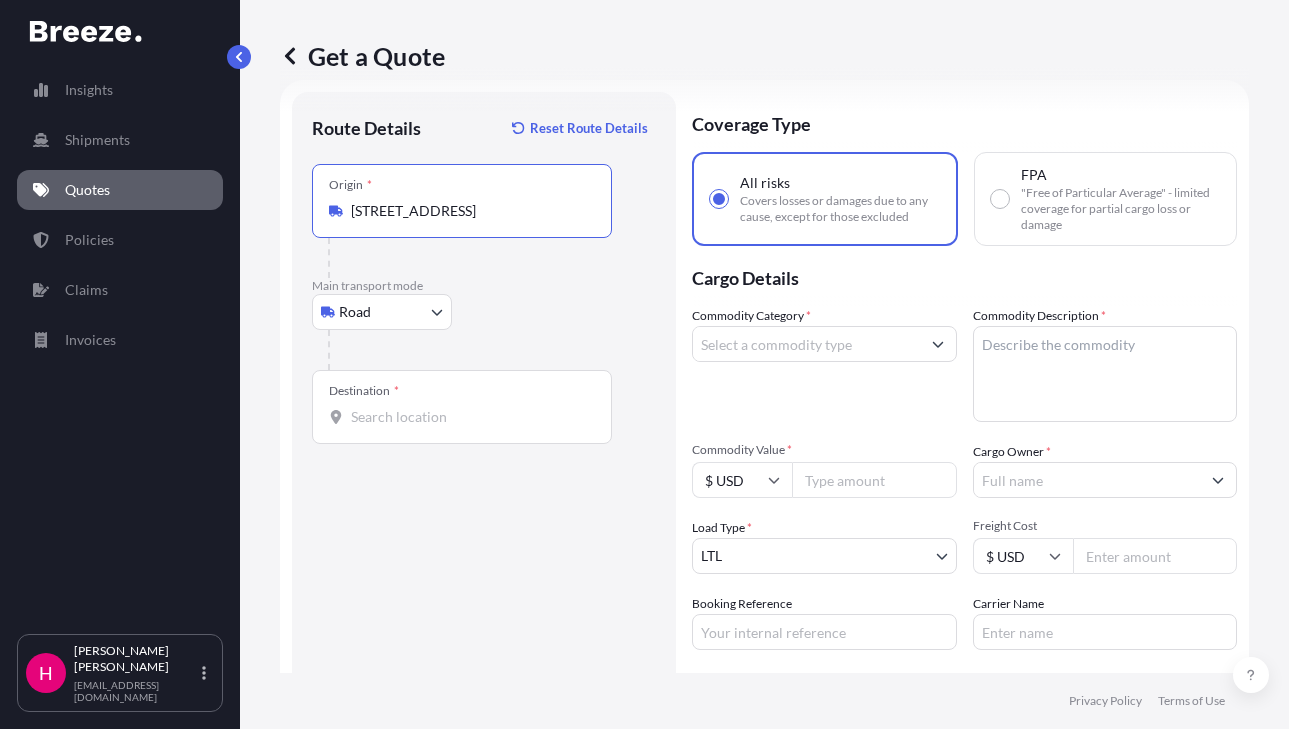 type on "[STREET_ADDRESS]" 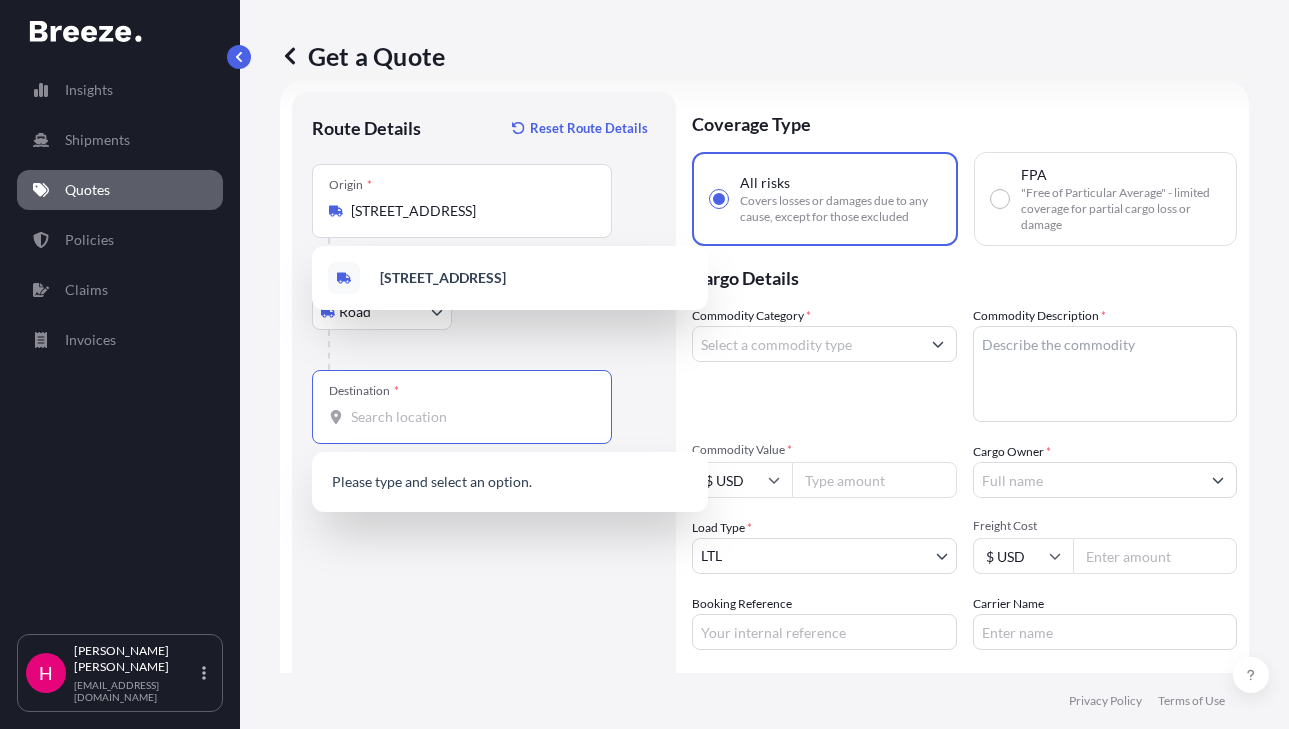 click on "Destination *" at bounding box center [469, 417] 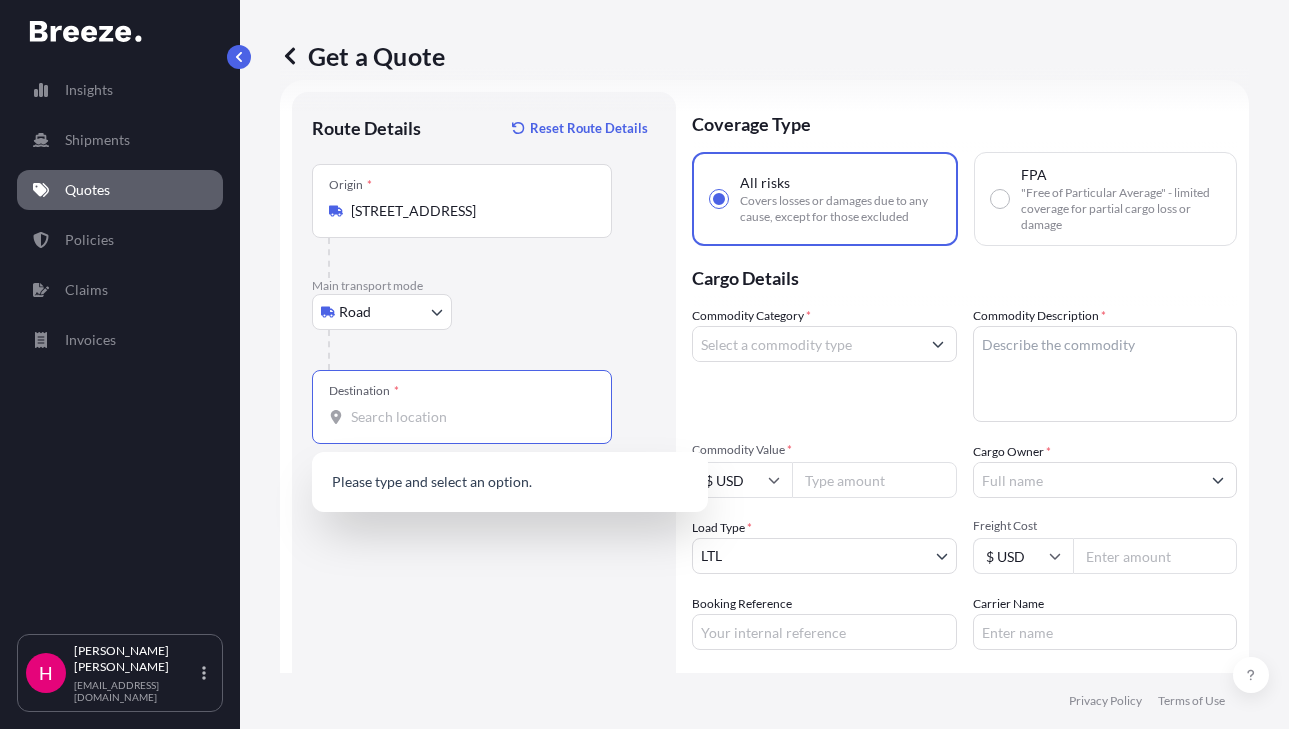 paste on "[STREET_ADDRESS]" 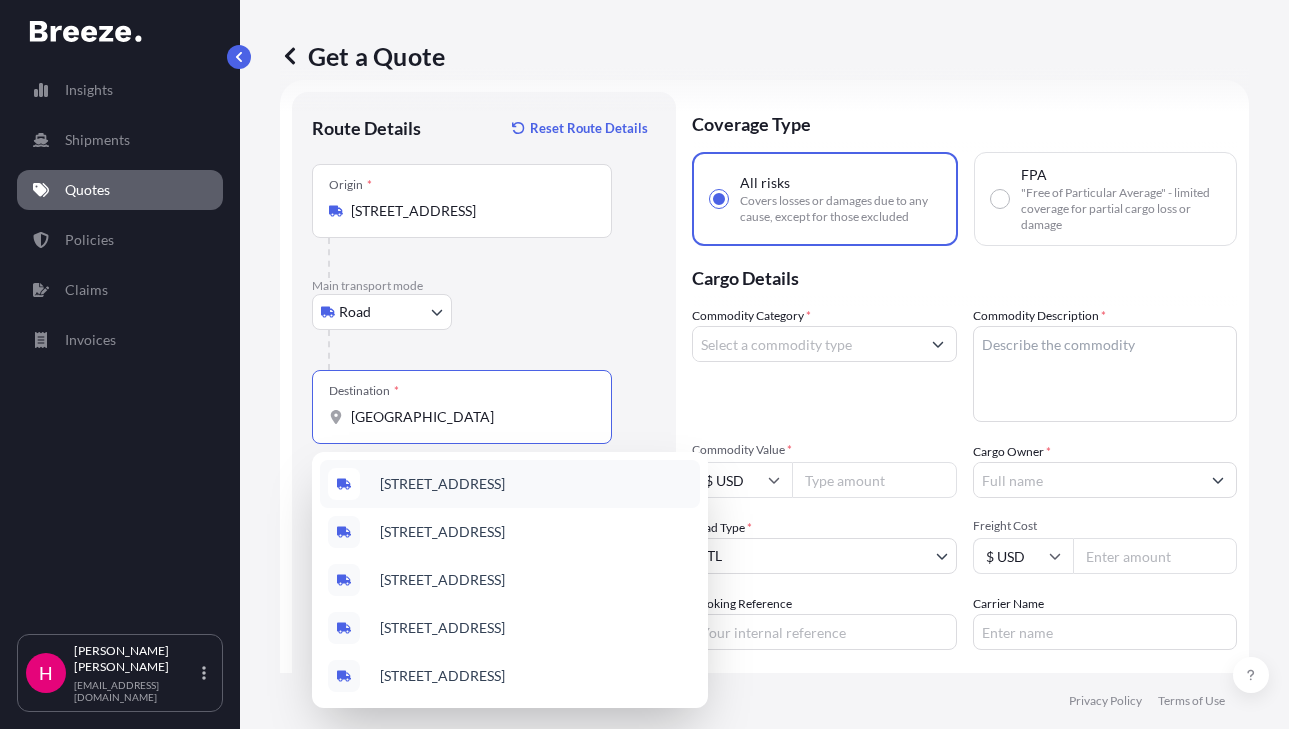 click on "[STREET_ADDRESS]" at bounding box center [442, 484] 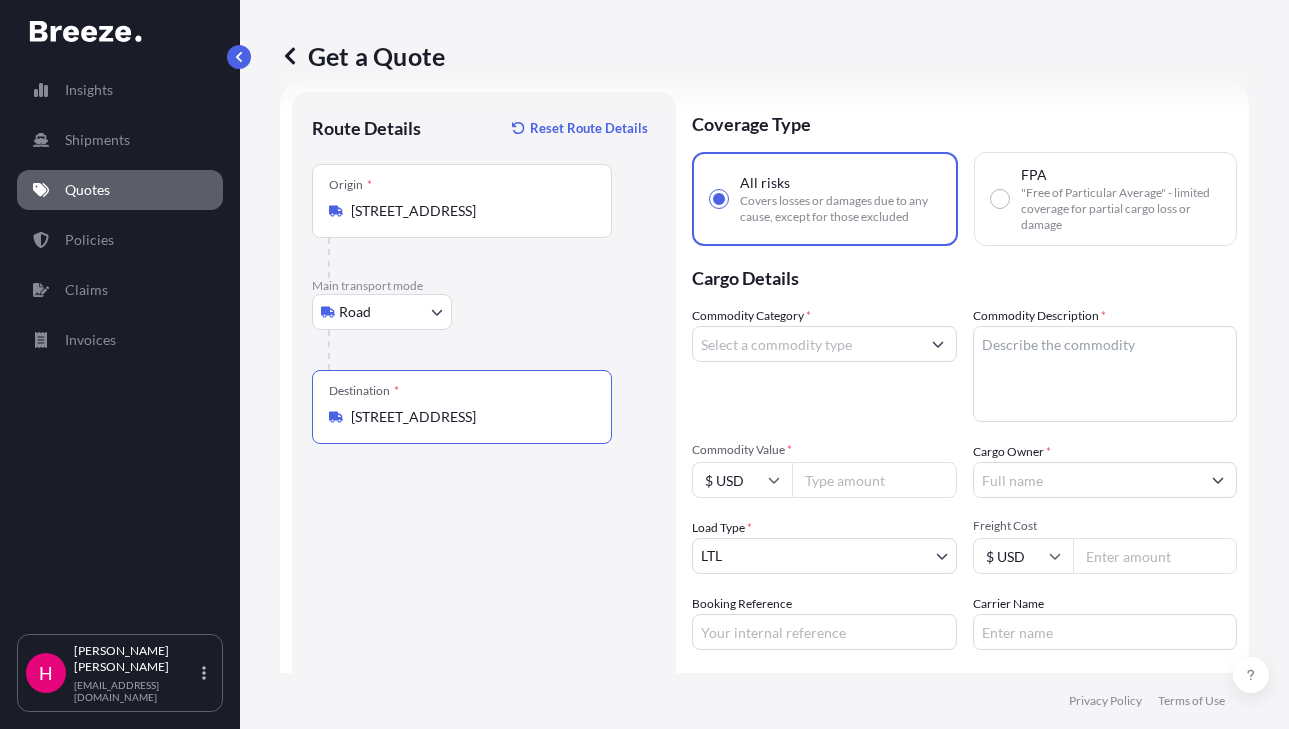 type on "[STREET_ADDRESS]" 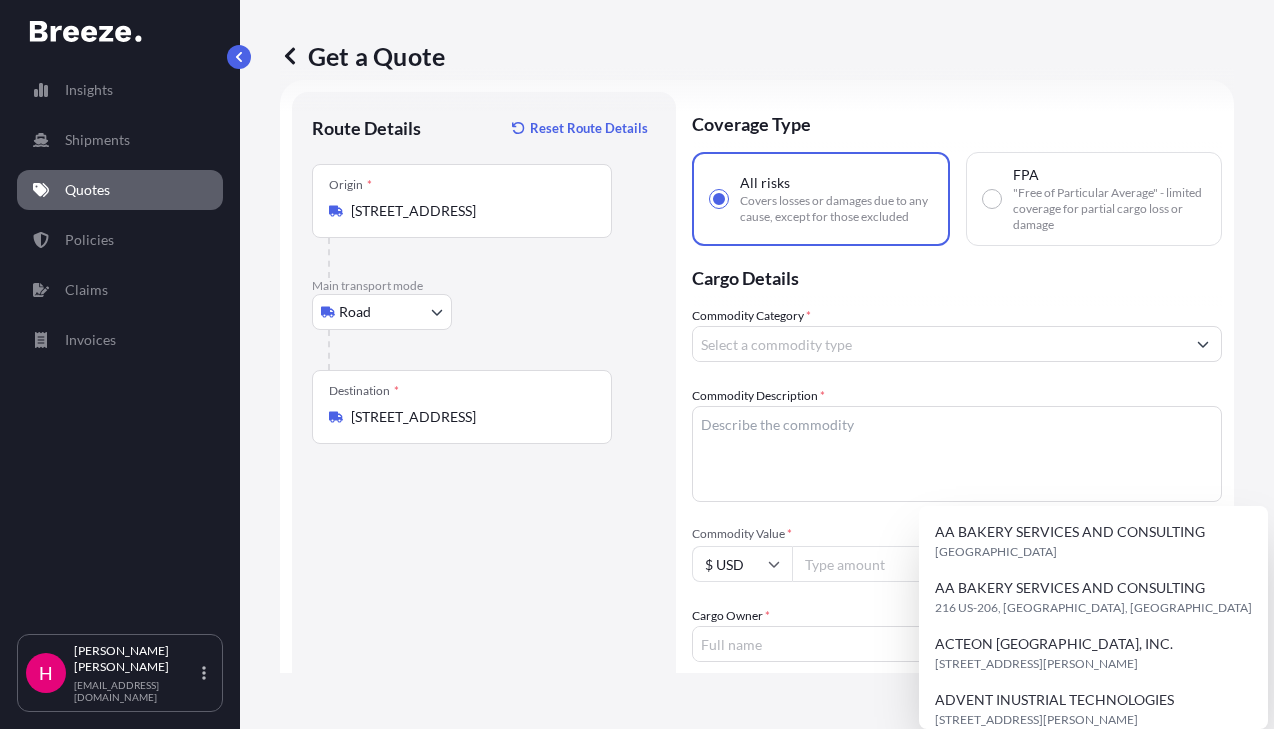 click on "Commodity Category * Commodity Description * Commodity Value   * $ USD Cargo Owner * Load Type * LTL LTL FTL Freight Cost   $ USD Booking Reference Carrier Name" at bounding box center (957, 644) 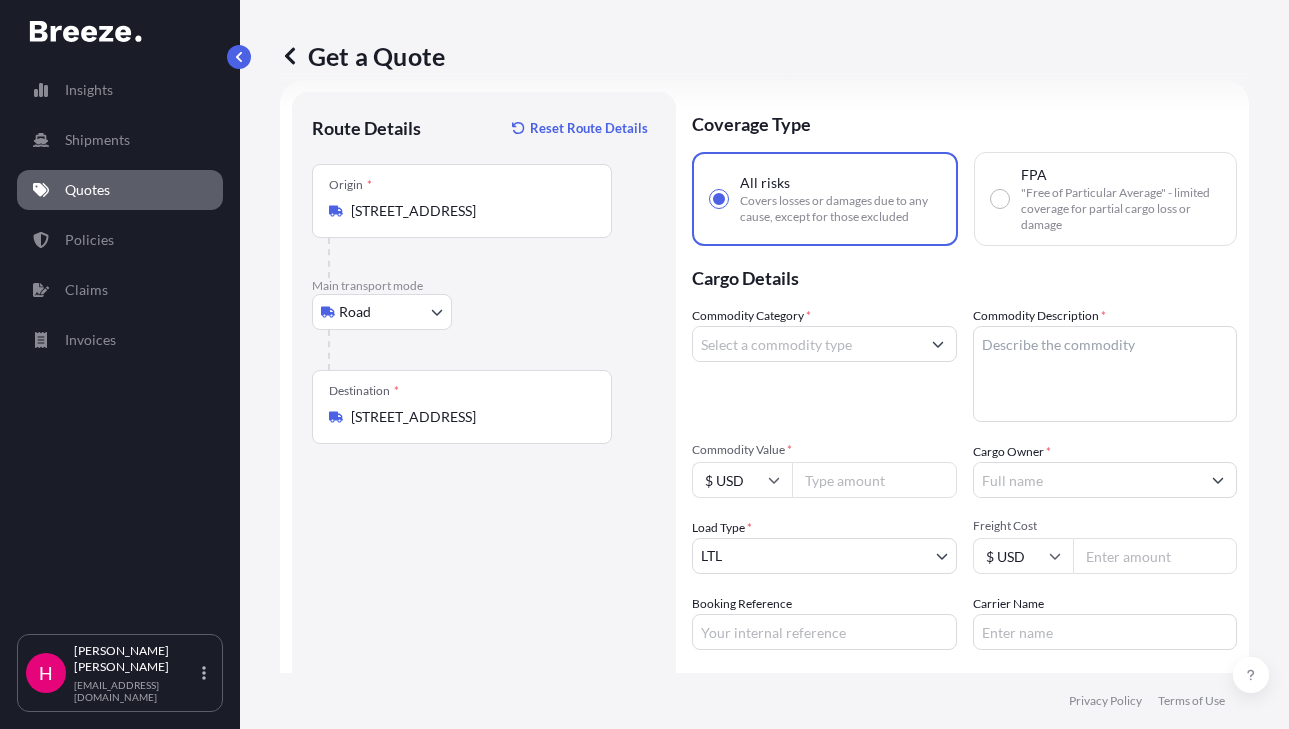 click on "Commodity Category *" at bounding box center [806, 344] 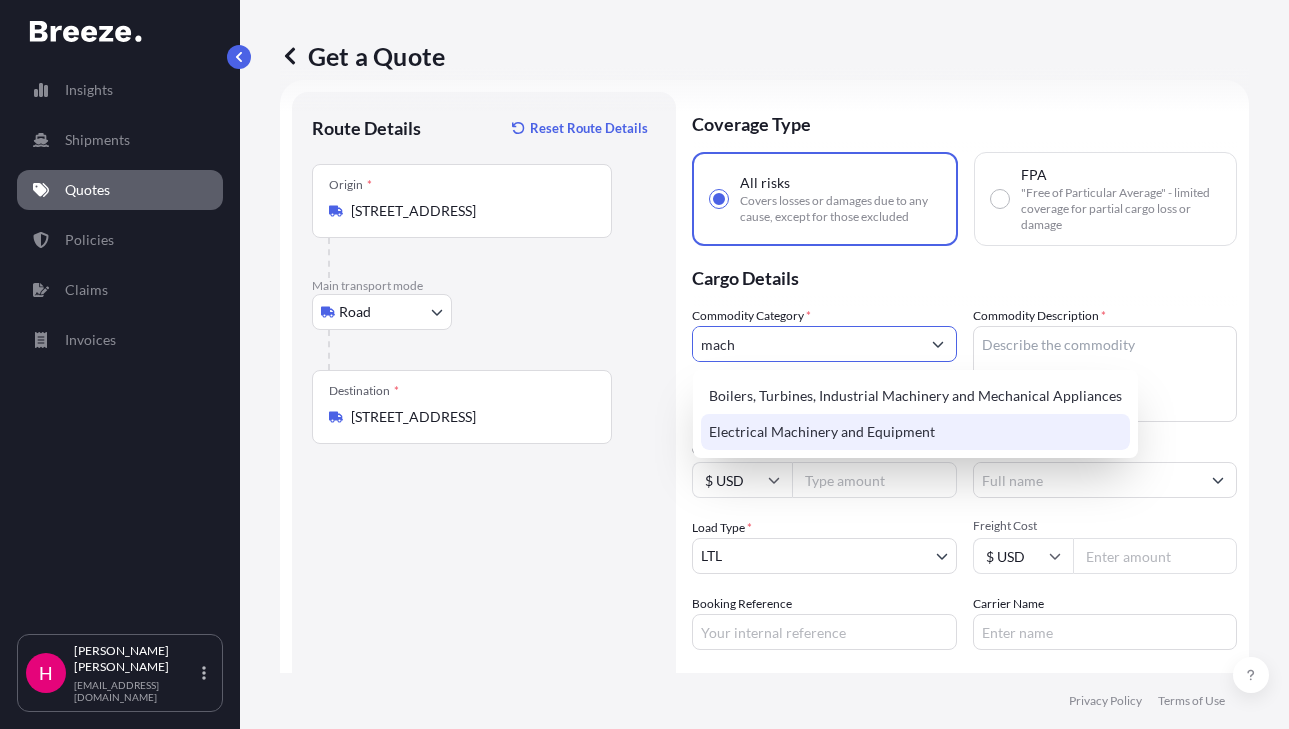 click on "Electrical Machinery and Equipment" at bounding box center (915, 432) 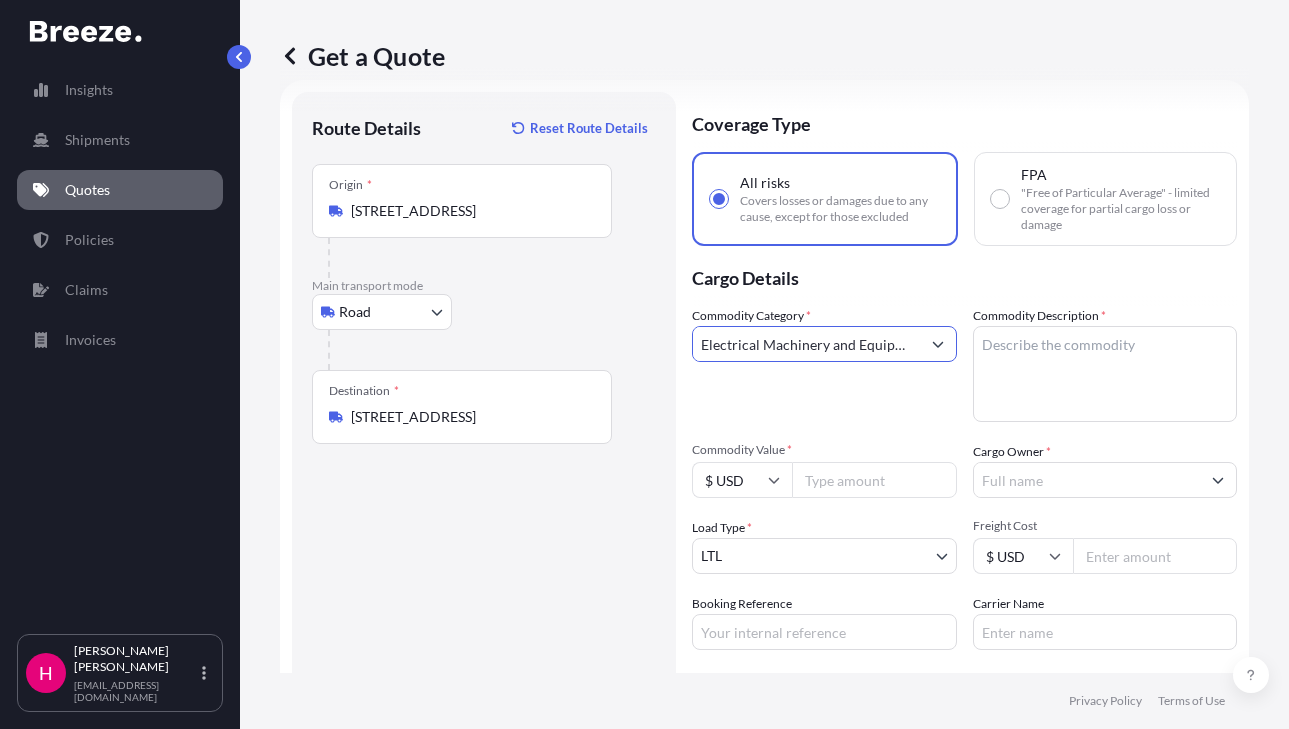 type on "Electrical Machinery and Equipment" 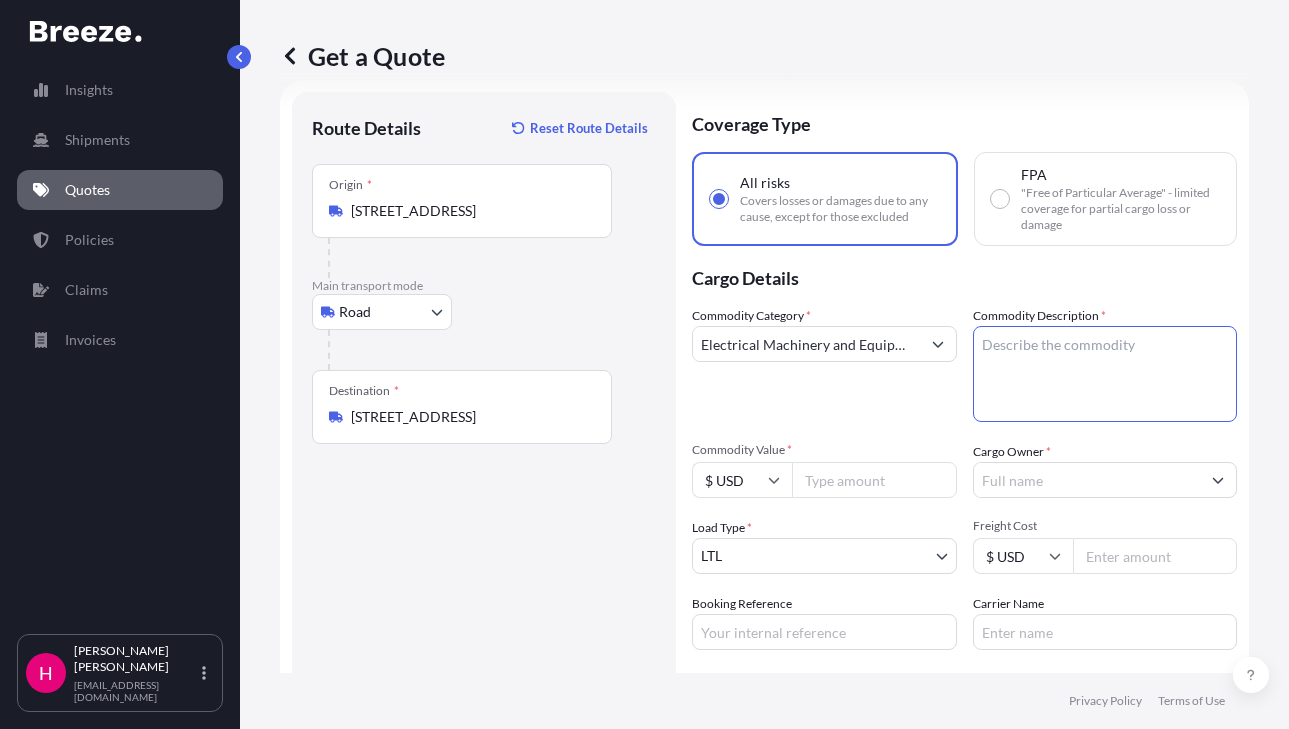 paste on "REACTORS" 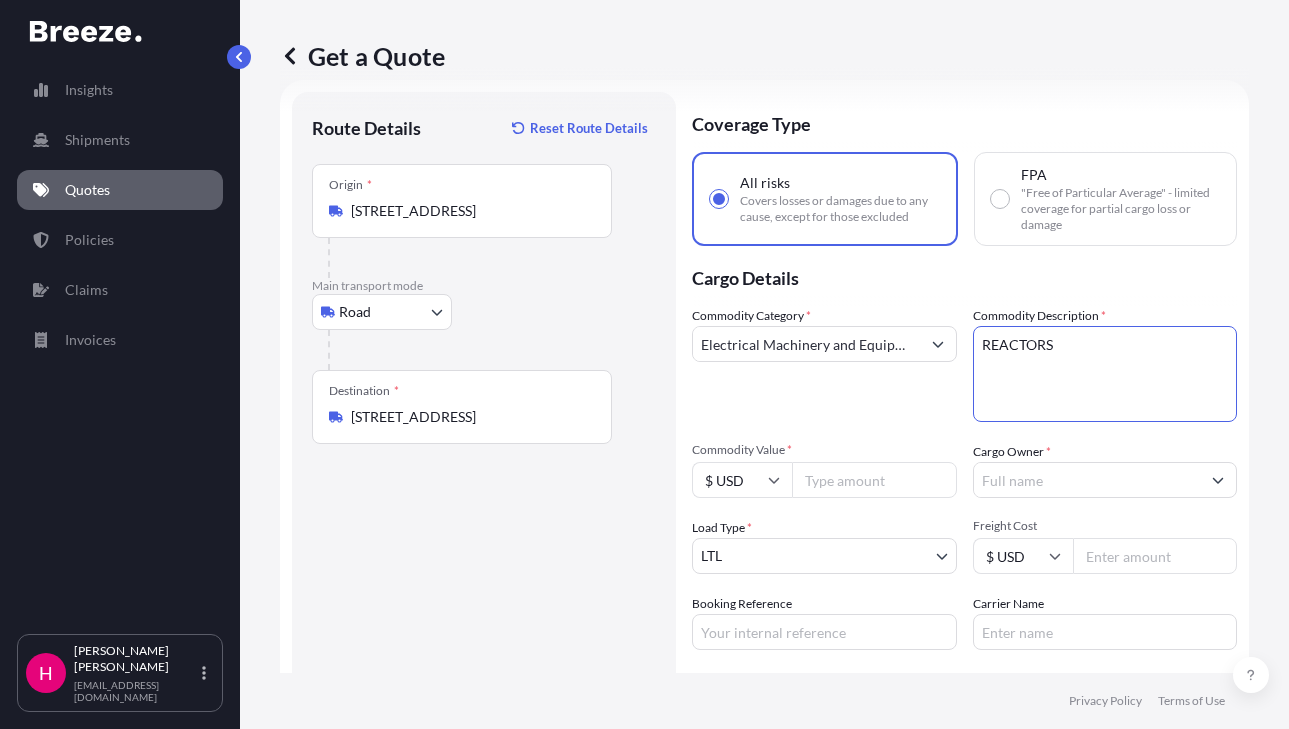 type on "REACTORS" 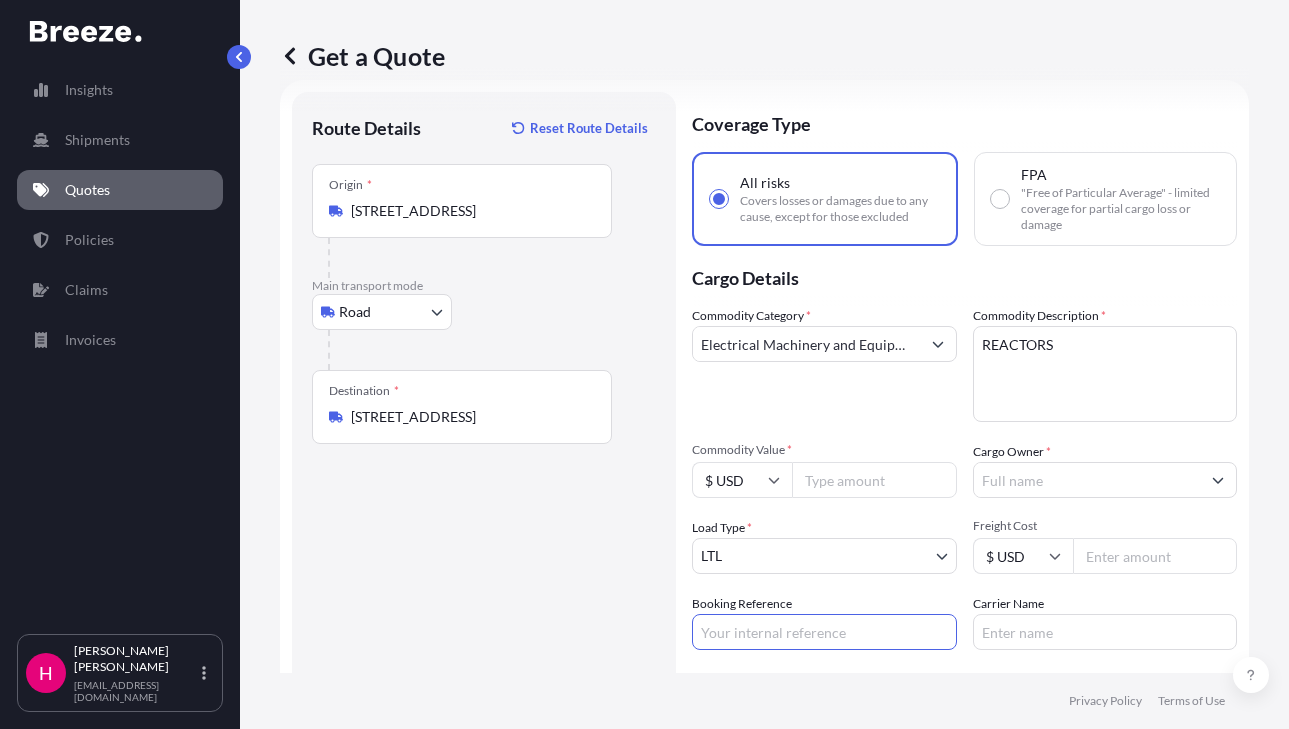 click on "Booking Reference" at bounding box center (824, 632) 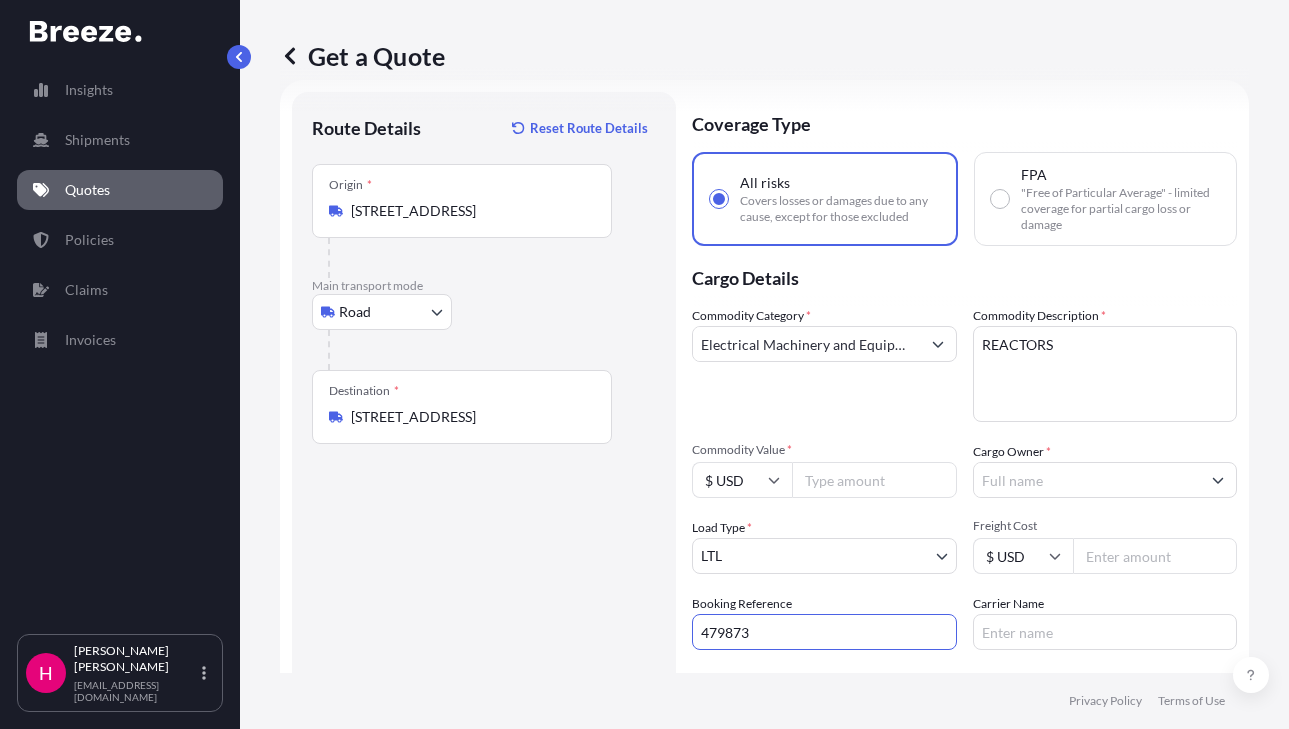 type on "479873" 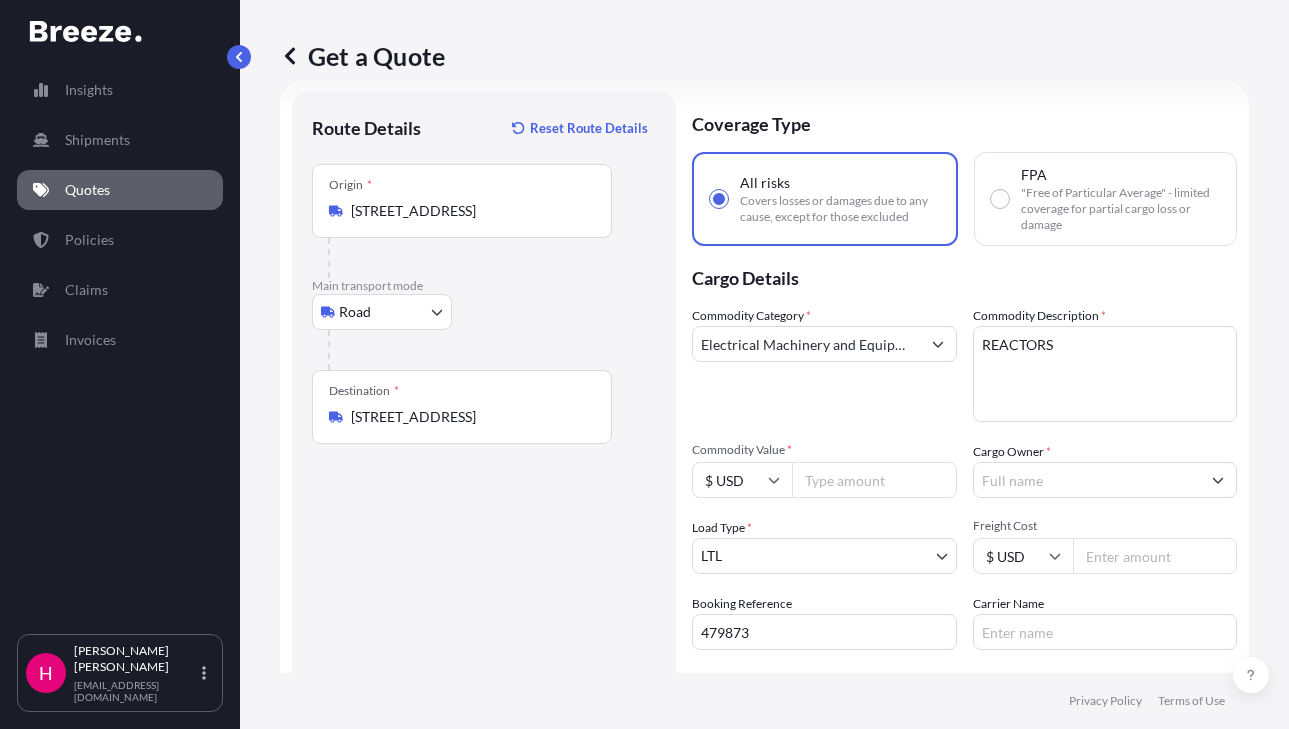 click on "Carrier Name" at bounding box center (1105, 632) 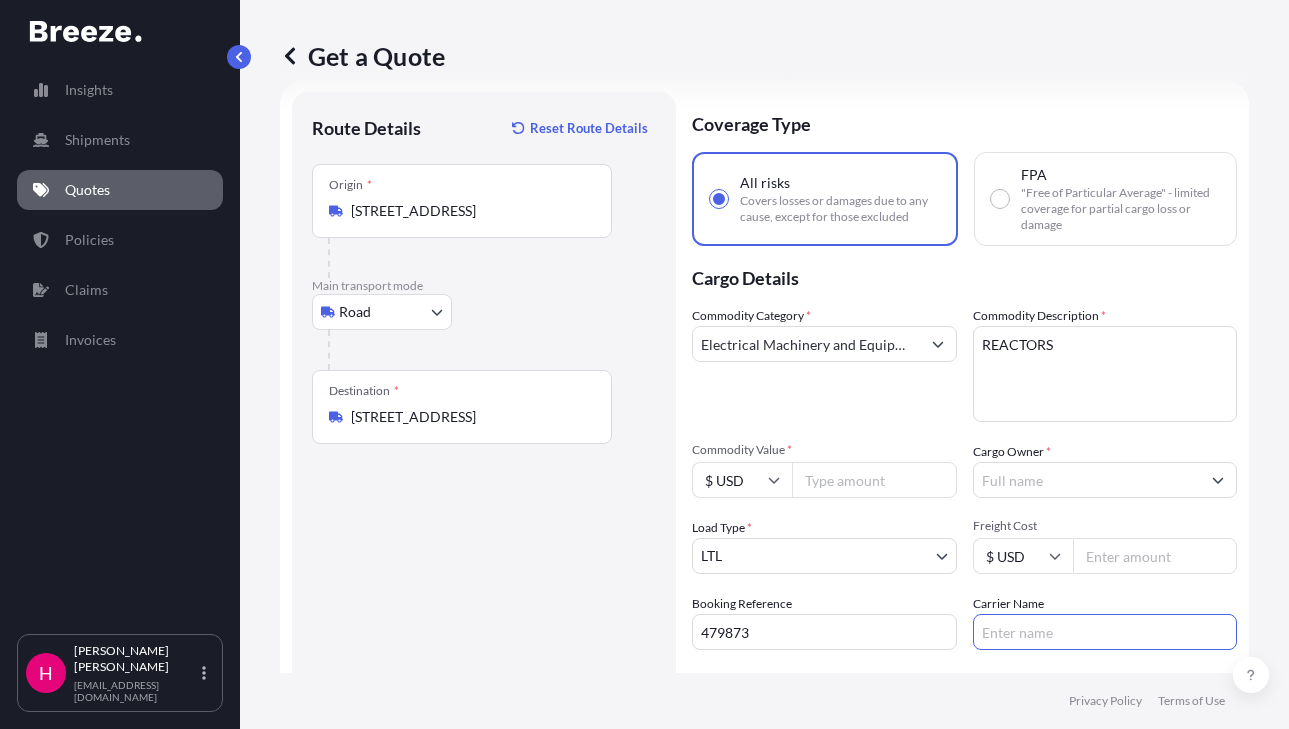 type on "w" 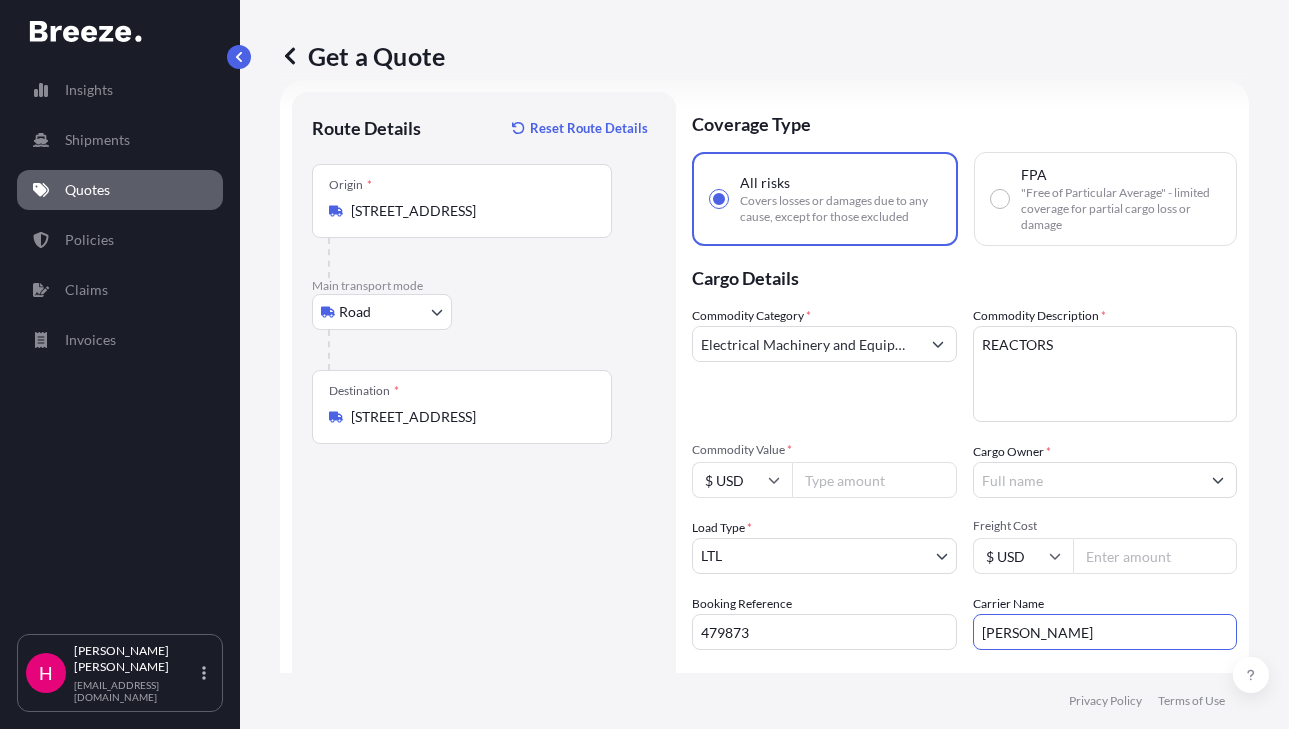 type on "[PERSON_NAME]" 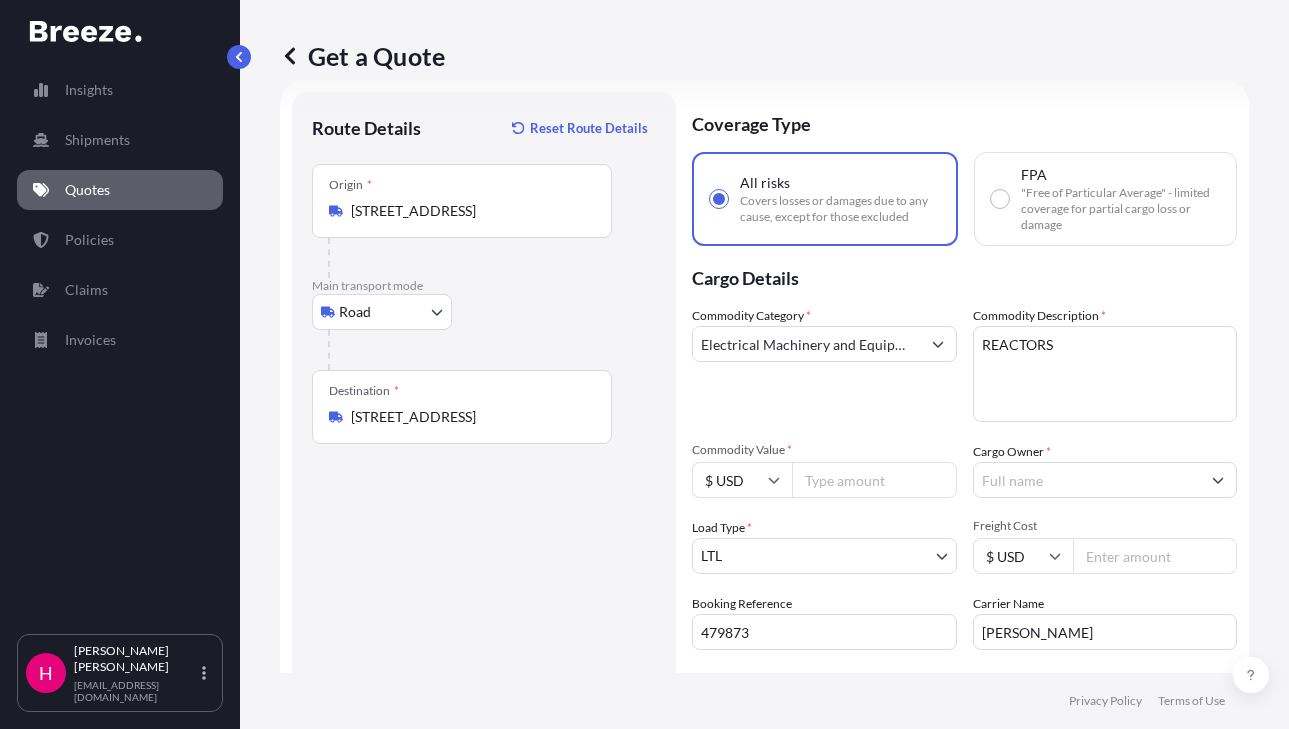 click on "Cargo Owner *" at bounding box center [1087, 480] 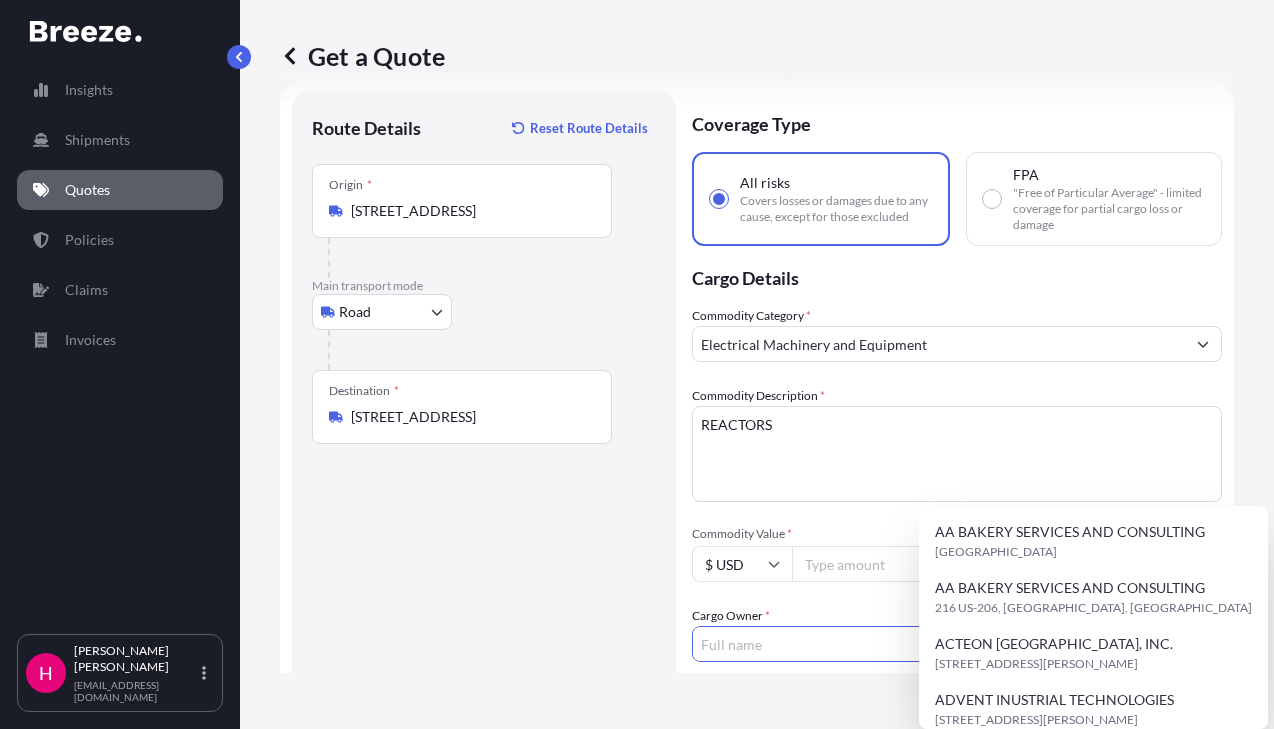 paste on "NWL, INC." 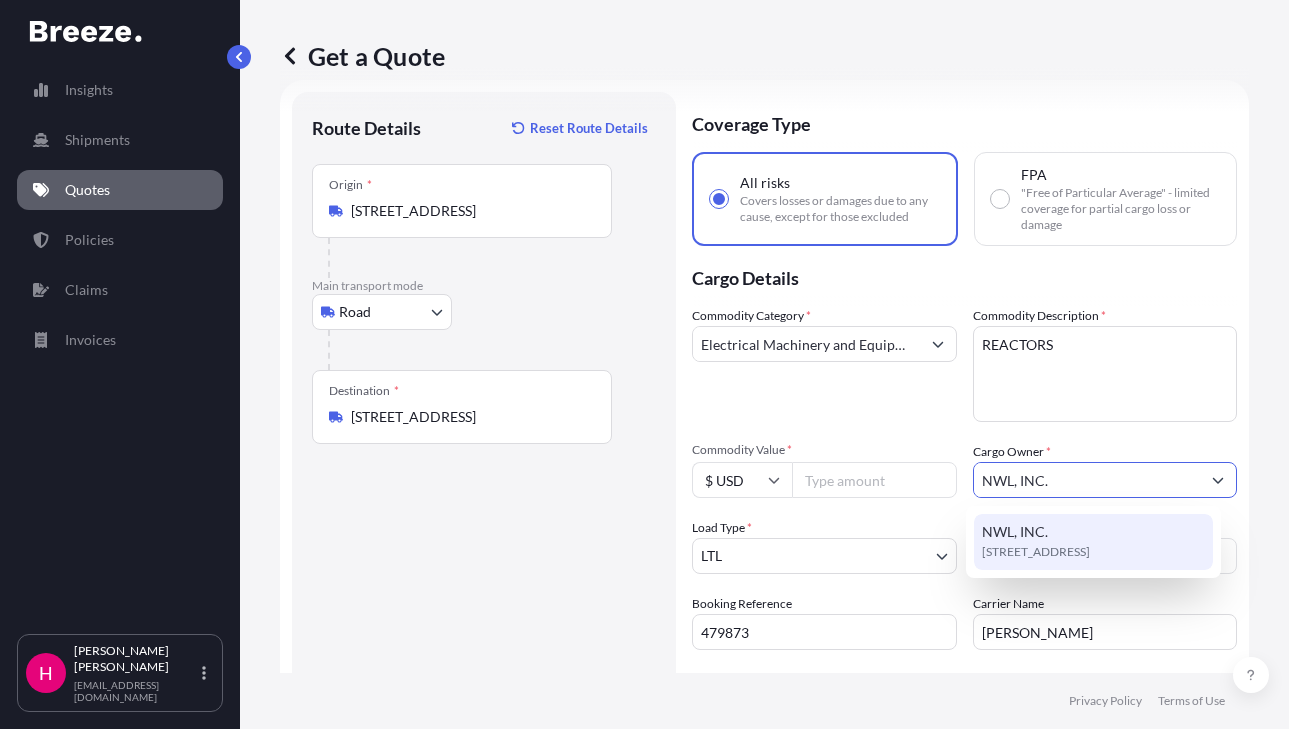 click on "[STREET_ADDRESS]" at bounding box center (1036, 552) 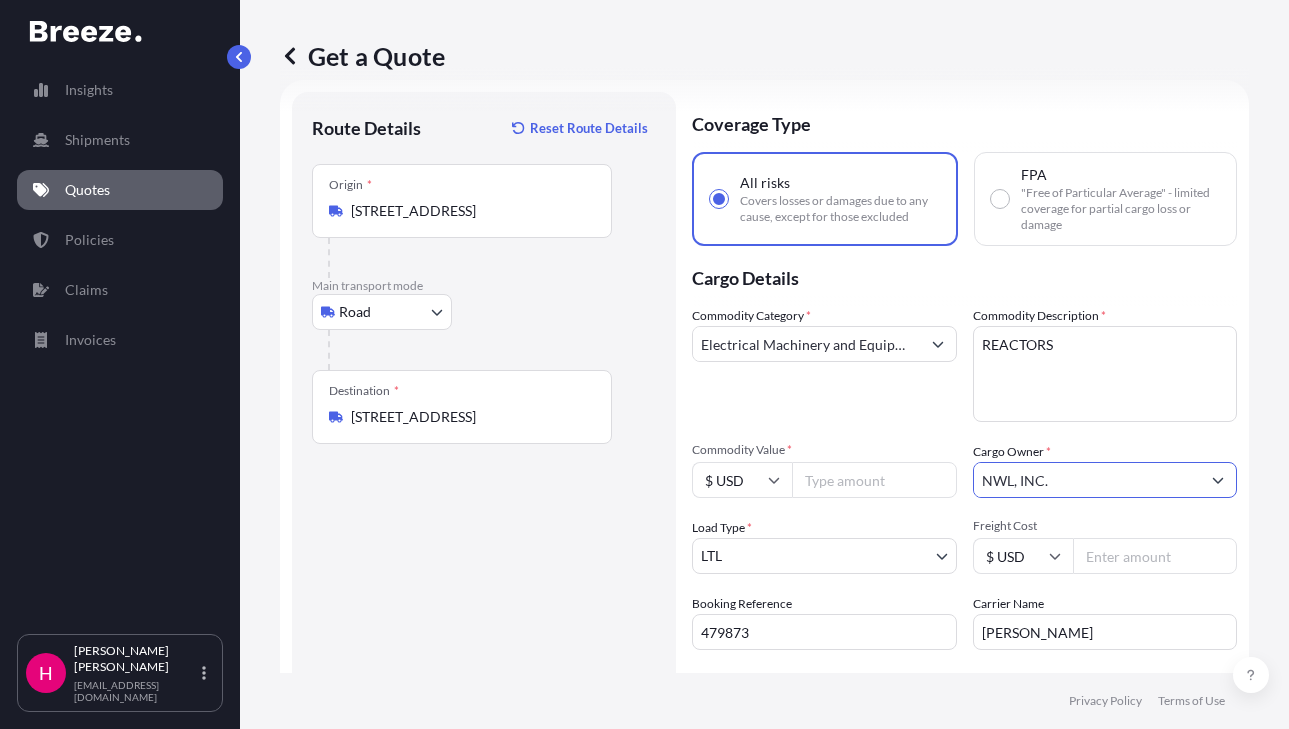 type on "NWL, INC." 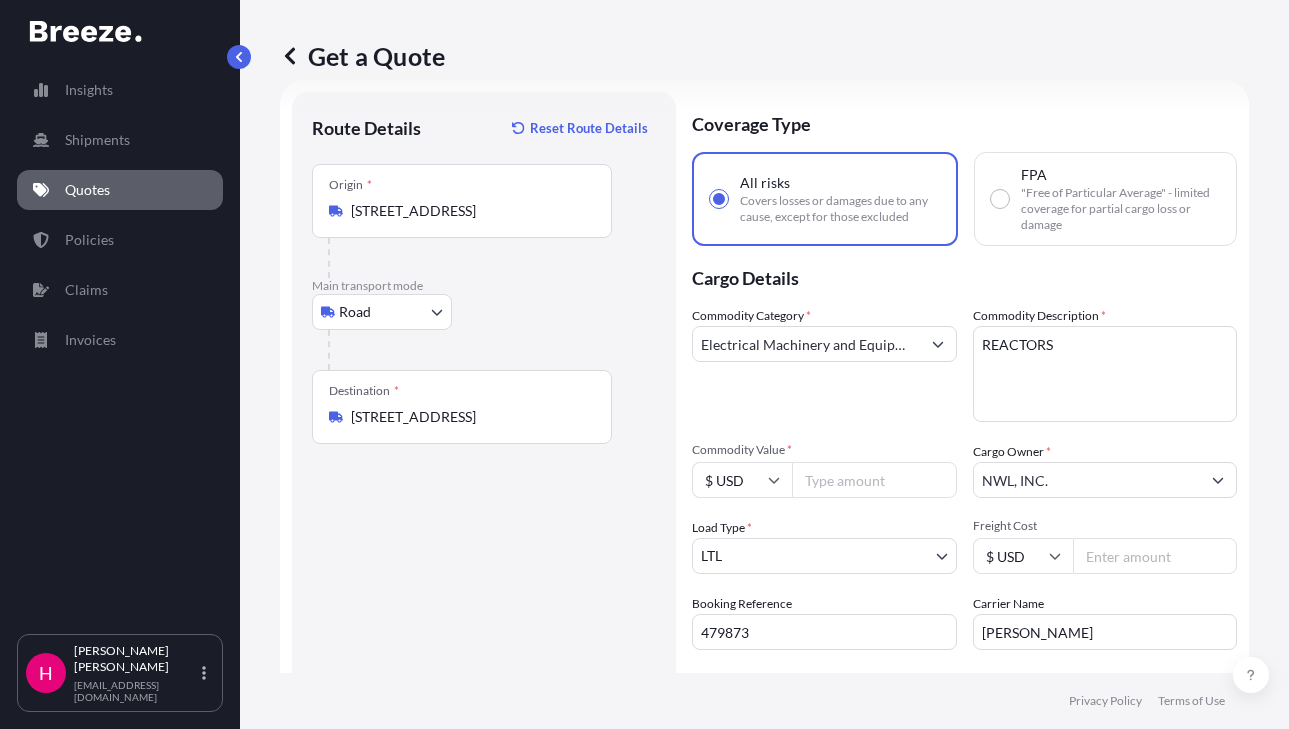 click on "Cargo Owner * NWL, INC." at bounding box center [1105, 470] 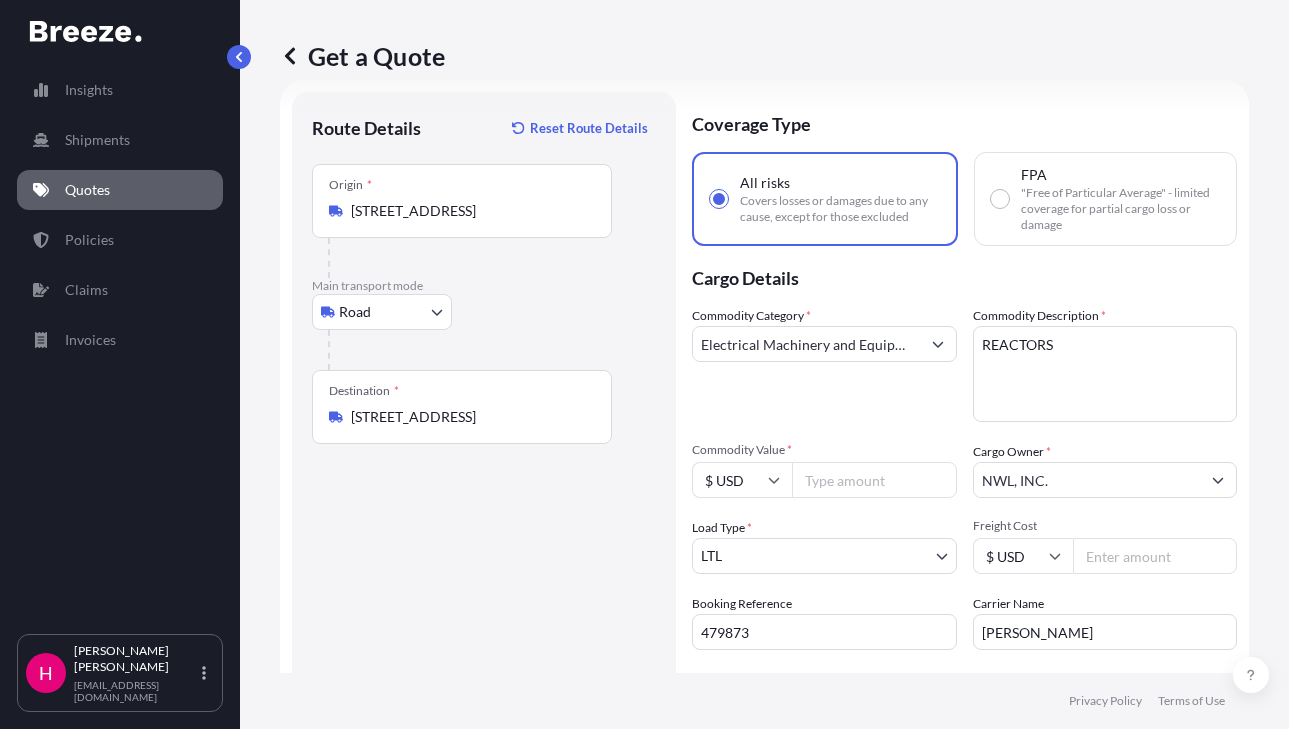 click on "Commodity Value   *" at bounding box center [874, 480] 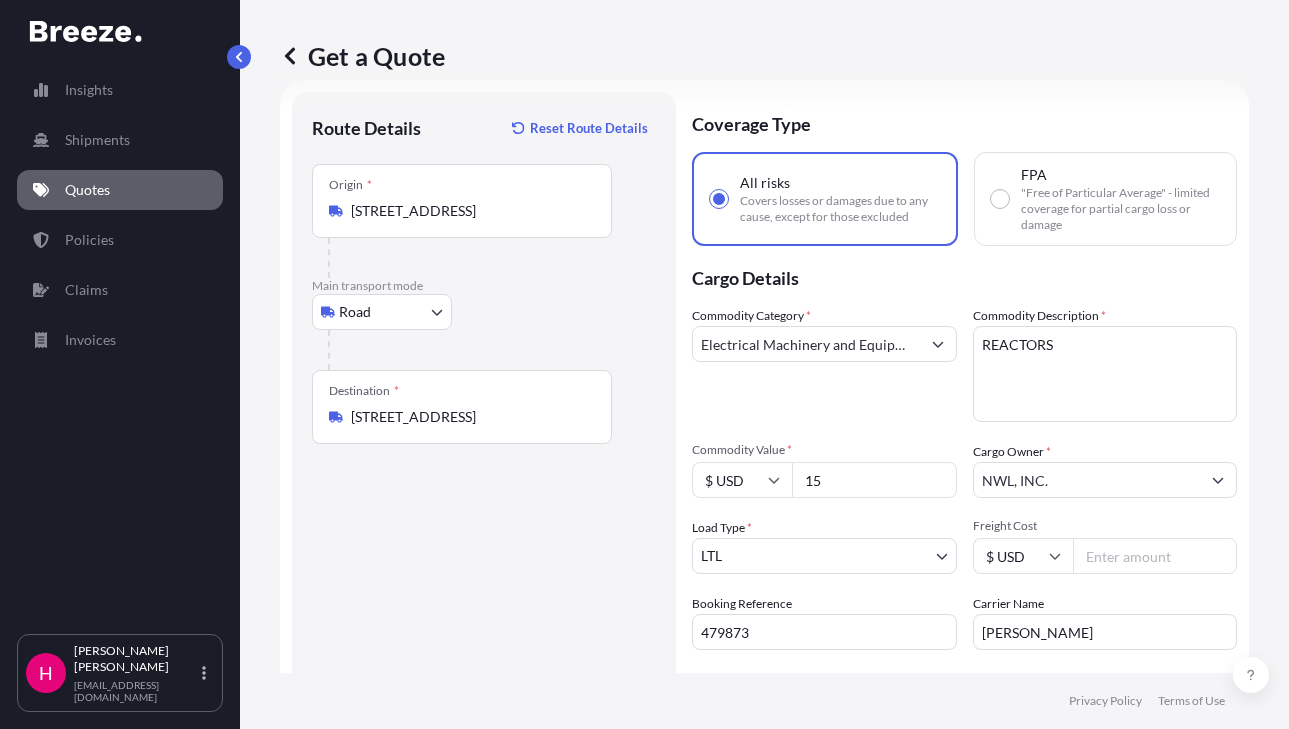 type on "1" 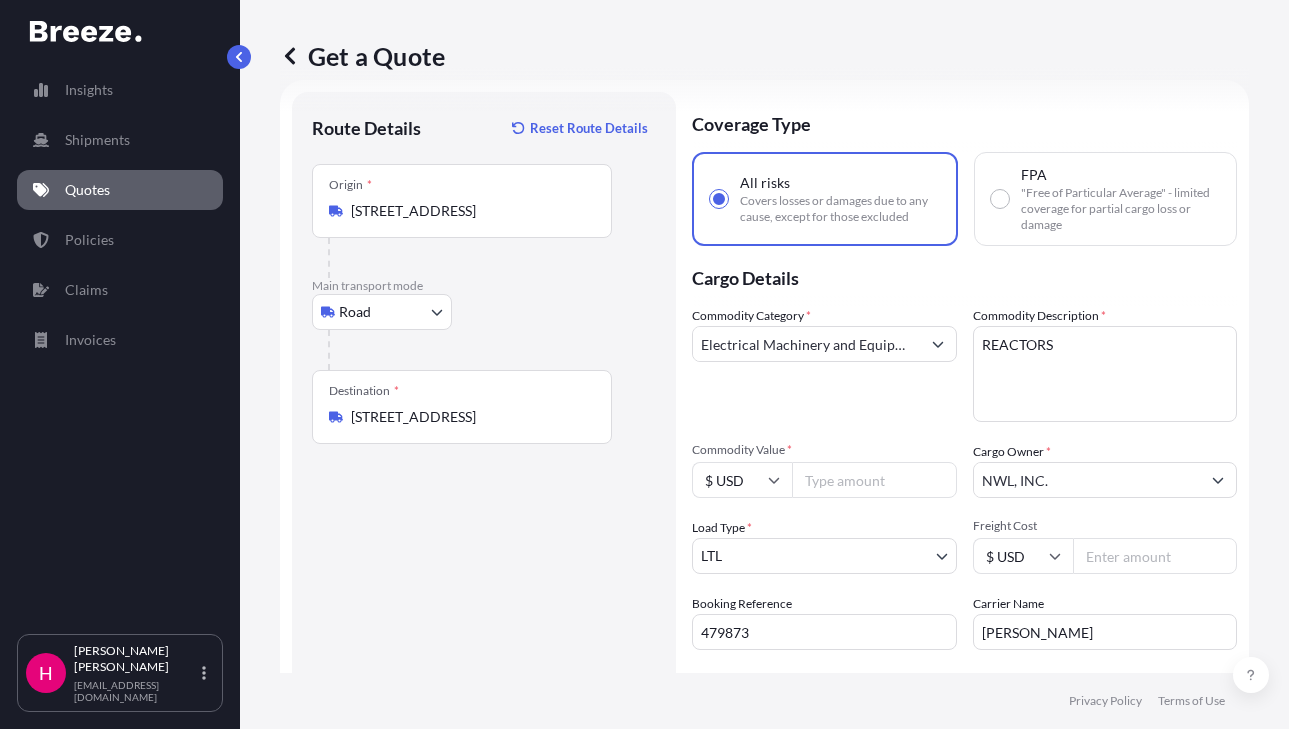 type on "1" 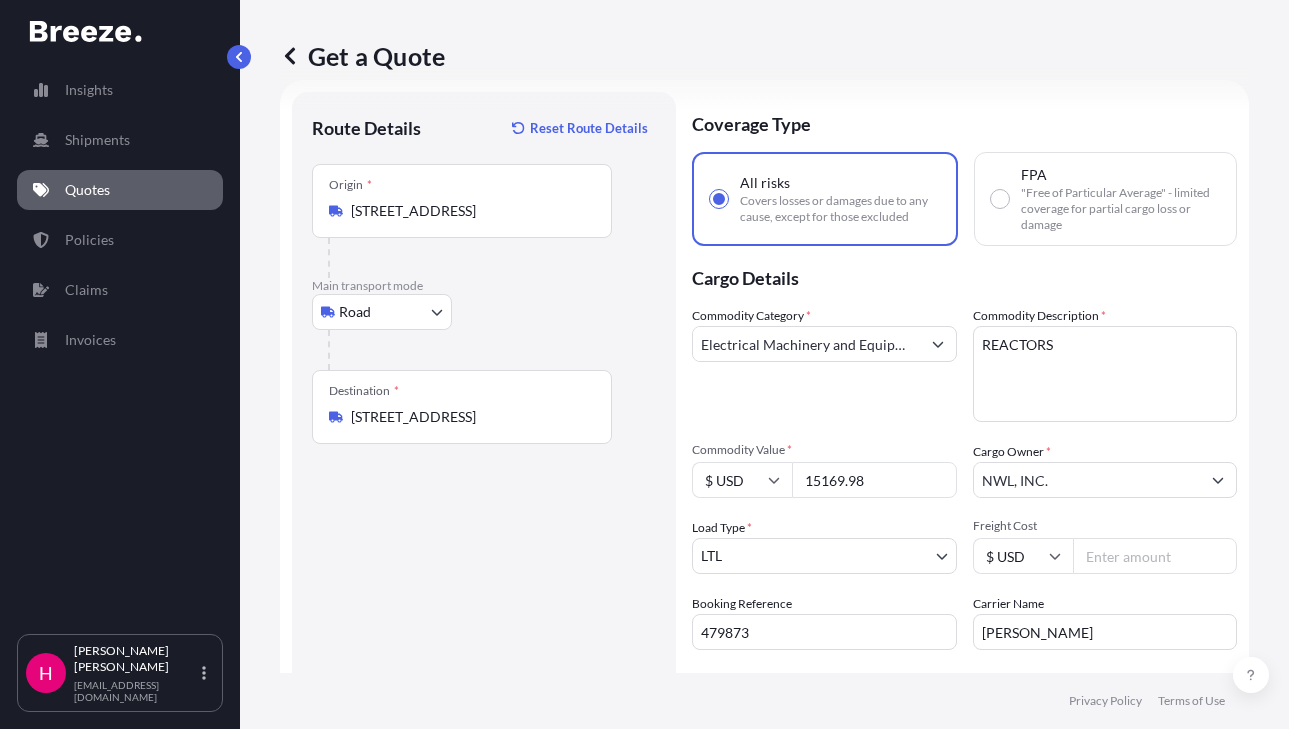 type on "15169.98" 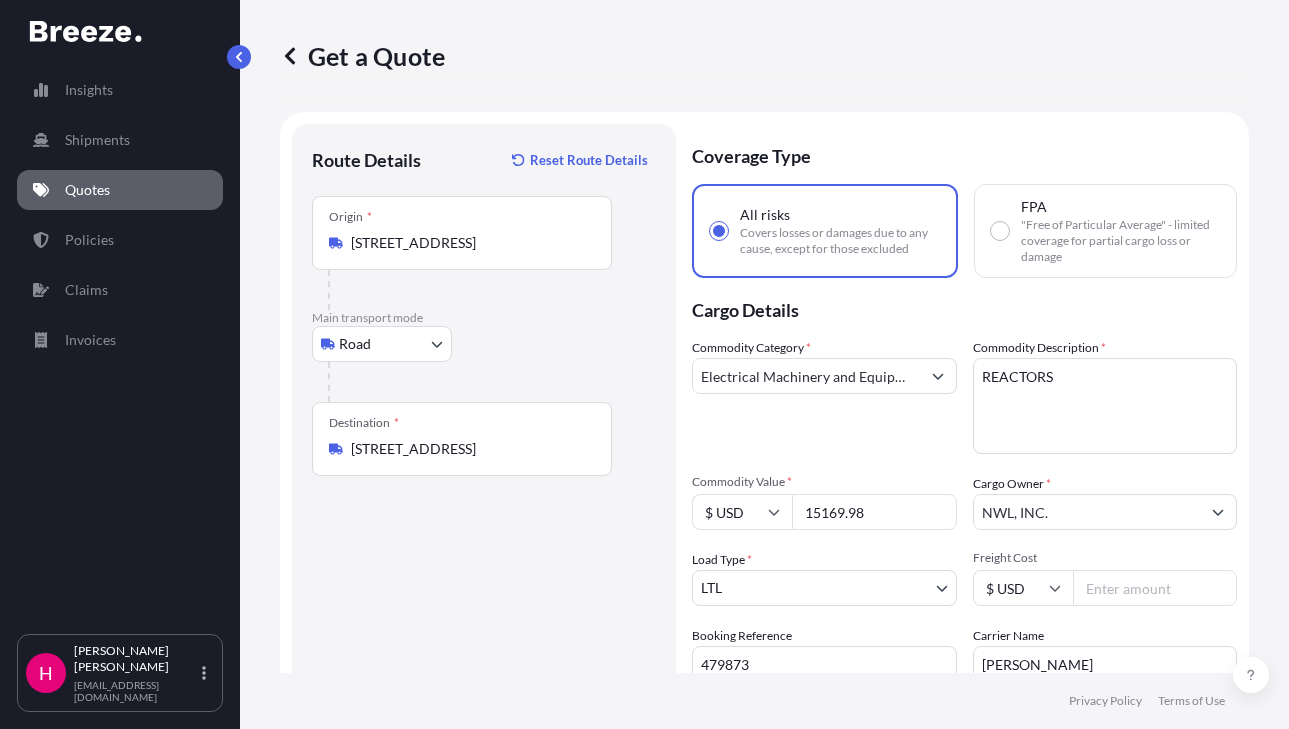 scroll, scrollTop: 100, scrollLeft: 0, axis: vertical 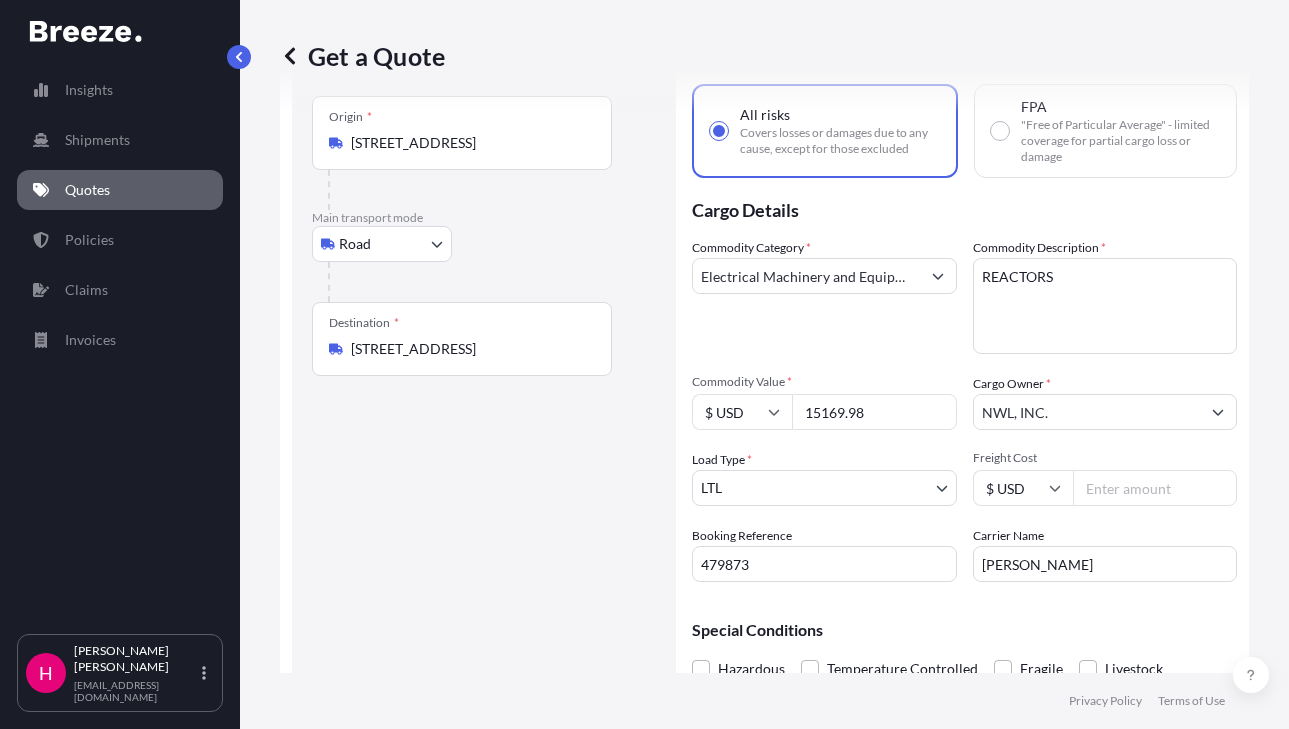 click on "Route Details Reset Route Details Place of loading Road Road Rail Origin * [STREET_ADDRESS] Main transport mode [GEOGRAPHIC_DATA] Rail Destination * [STREET_ADDRESS][GEOGRAPHIC_DATA]" at bounding box center (484, 389) 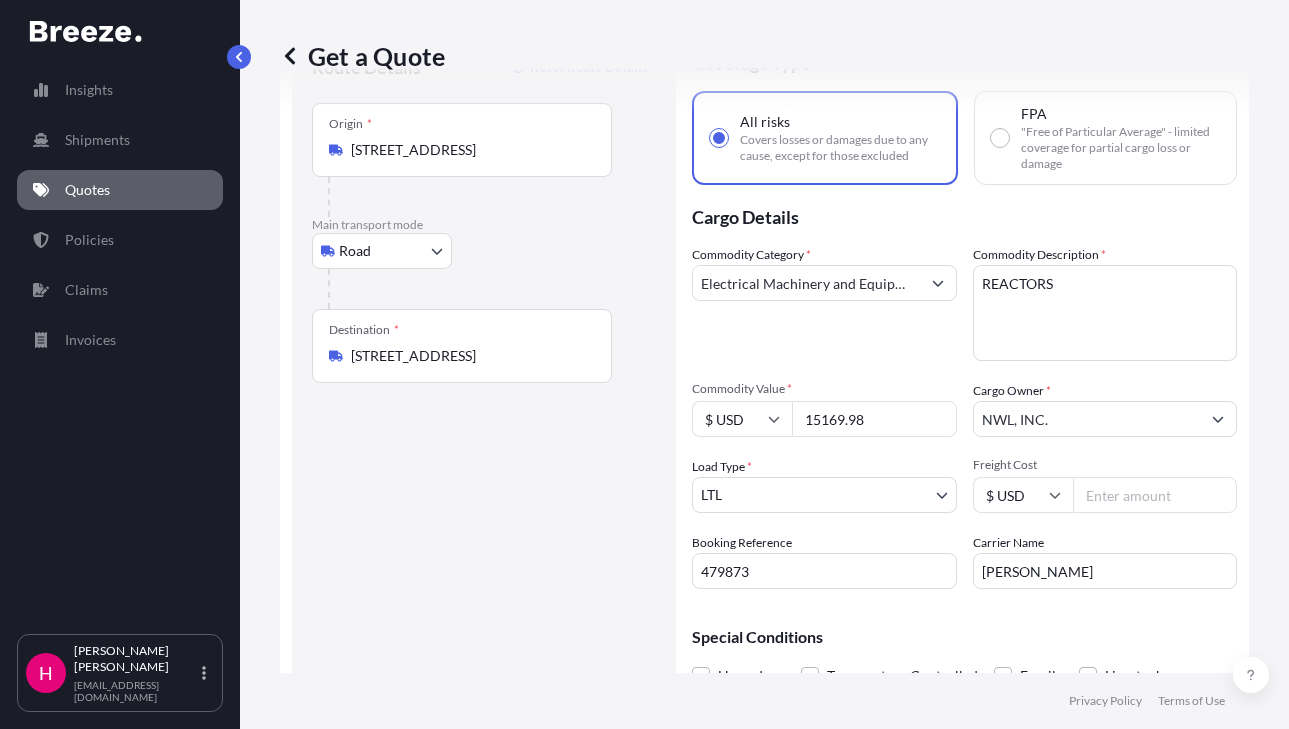 scroll, scrollTop: 193, scrollLeft: 0, axis: vertical 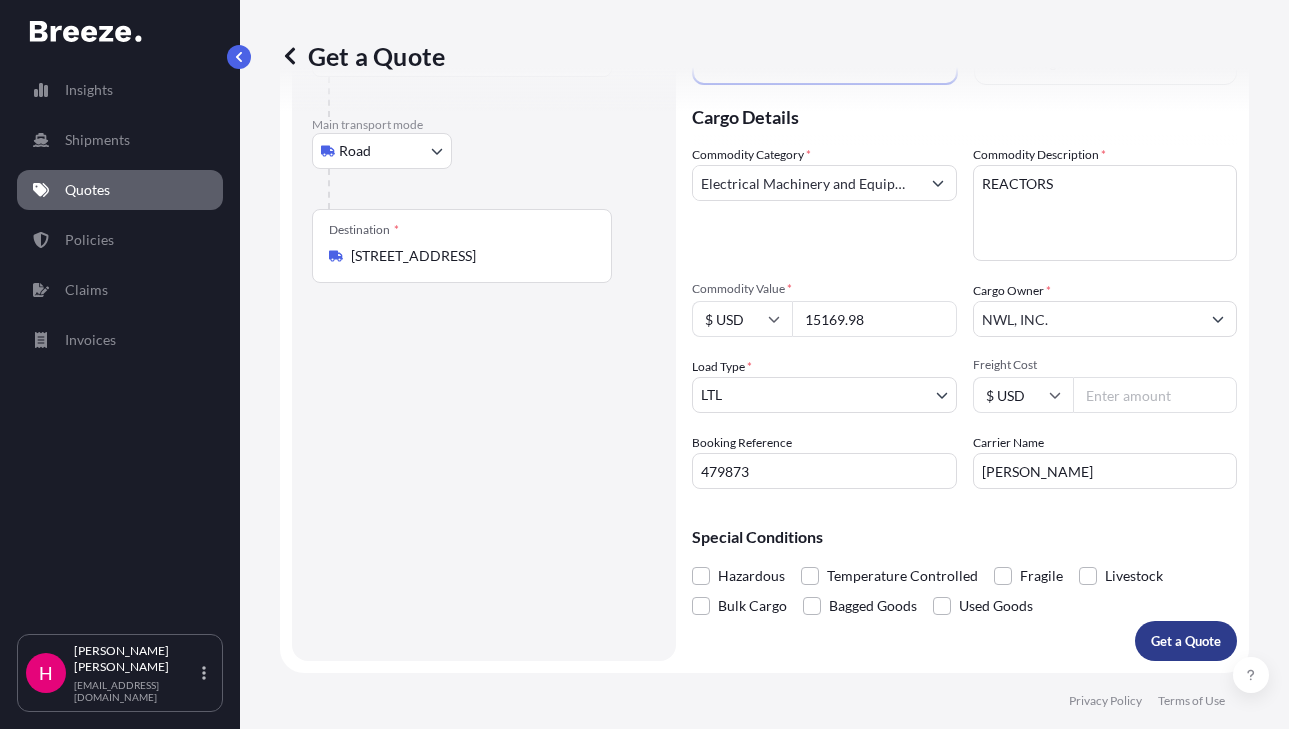 click on "Get a Quote" at bounding box center (1186, 641) 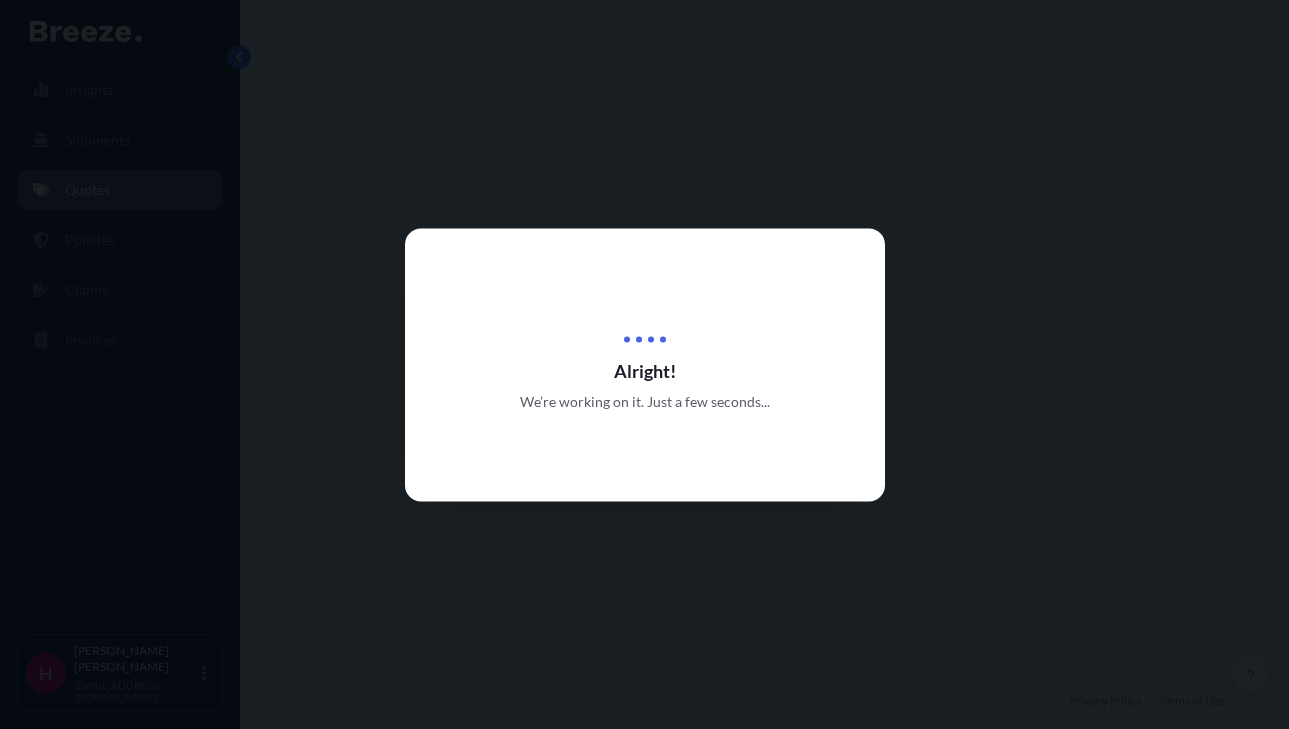 scroll, scrollTop: 0, scrollLeft: 0, axis: both 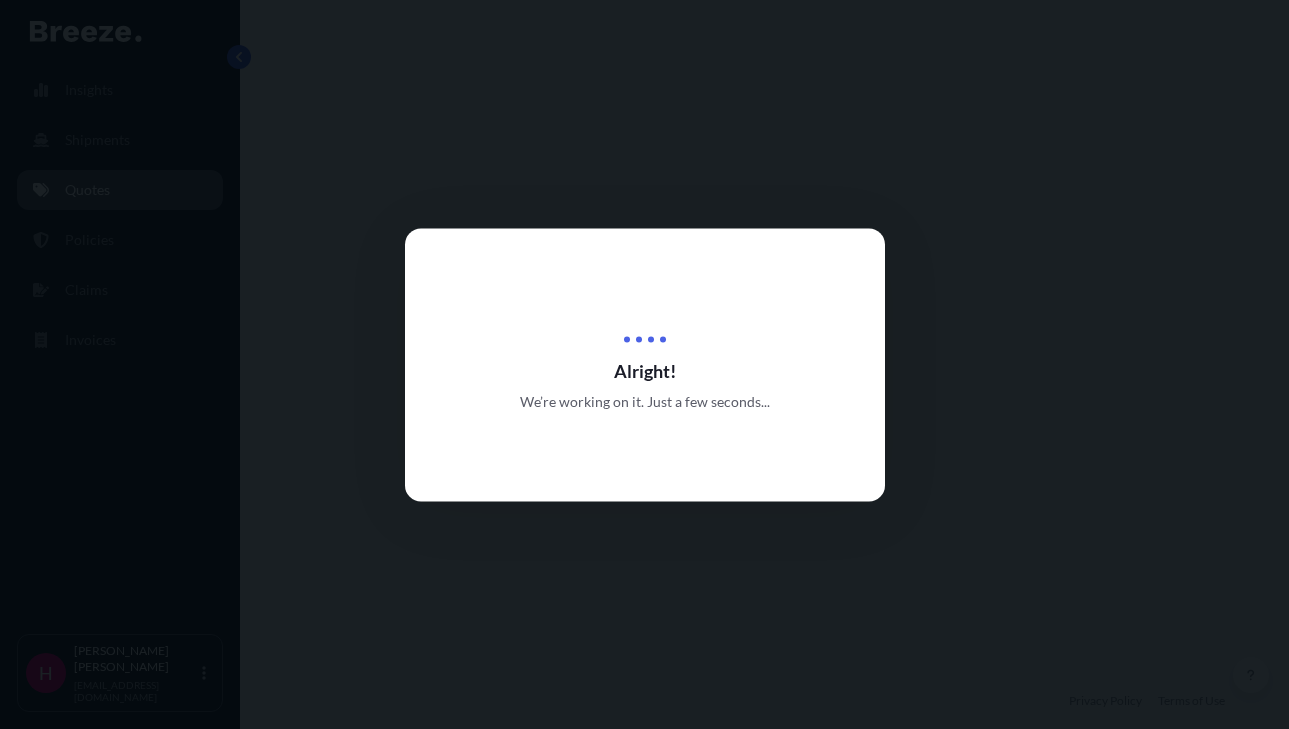 select on "Road" 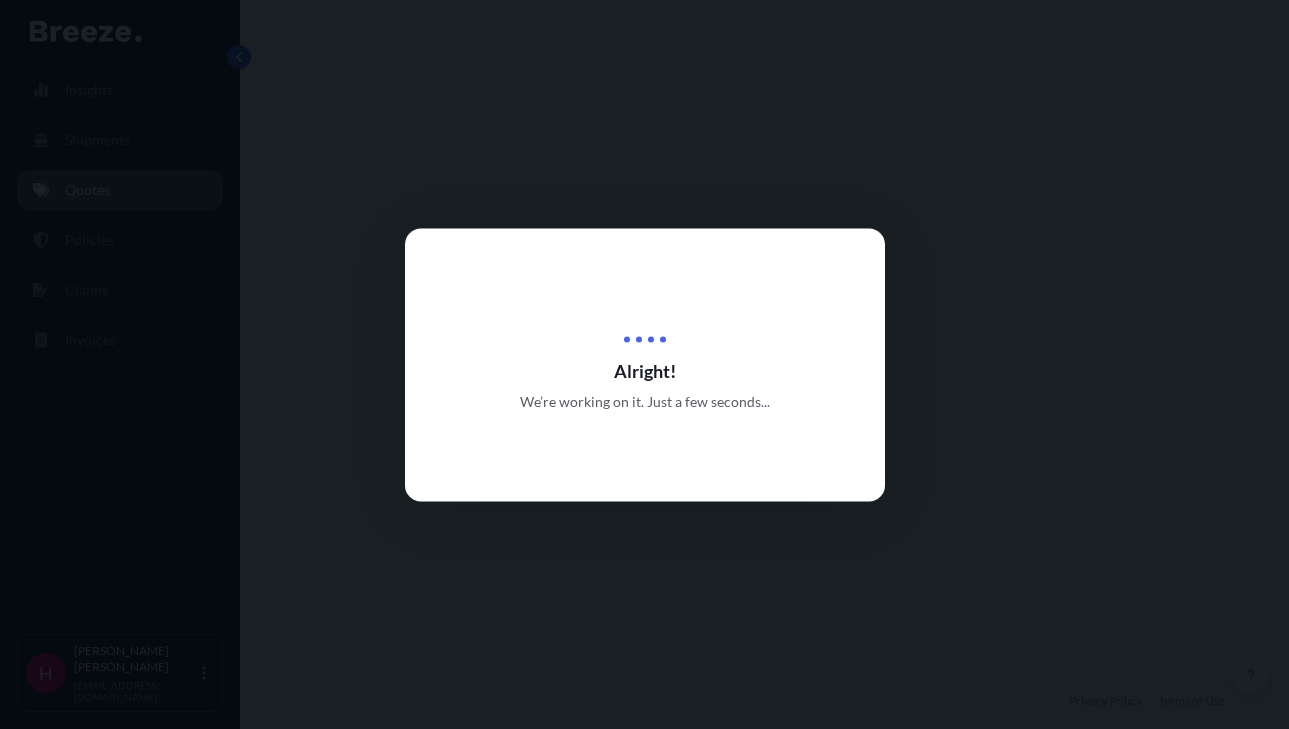 select on "1" 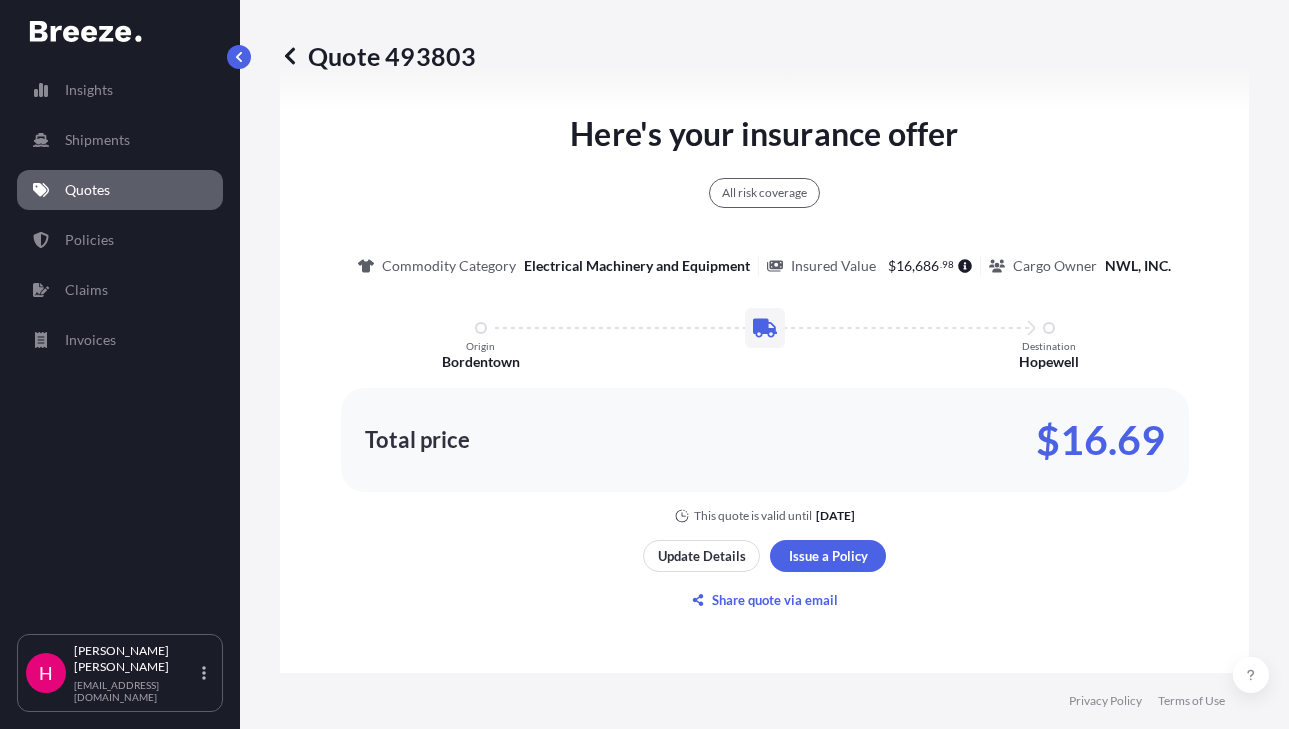 scroll, scrollTop: 1186, scrollLeft: 0, axis: vertical 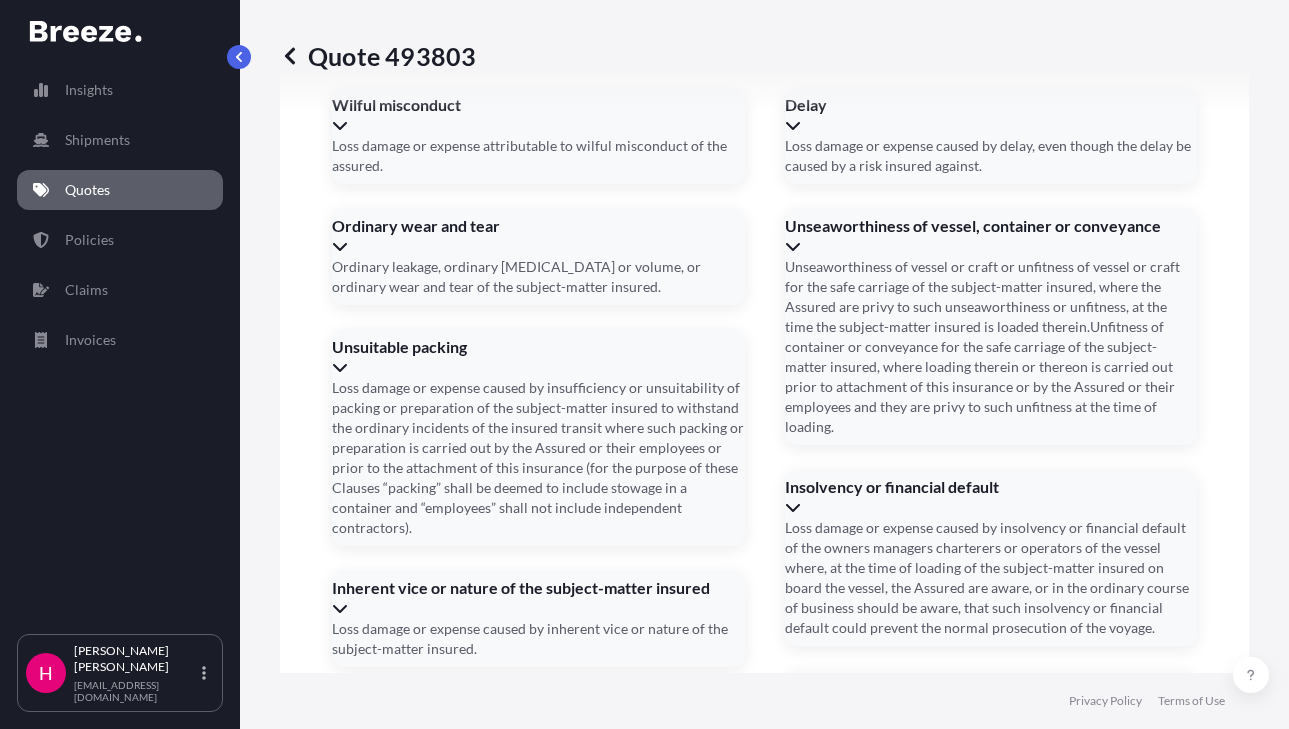 click 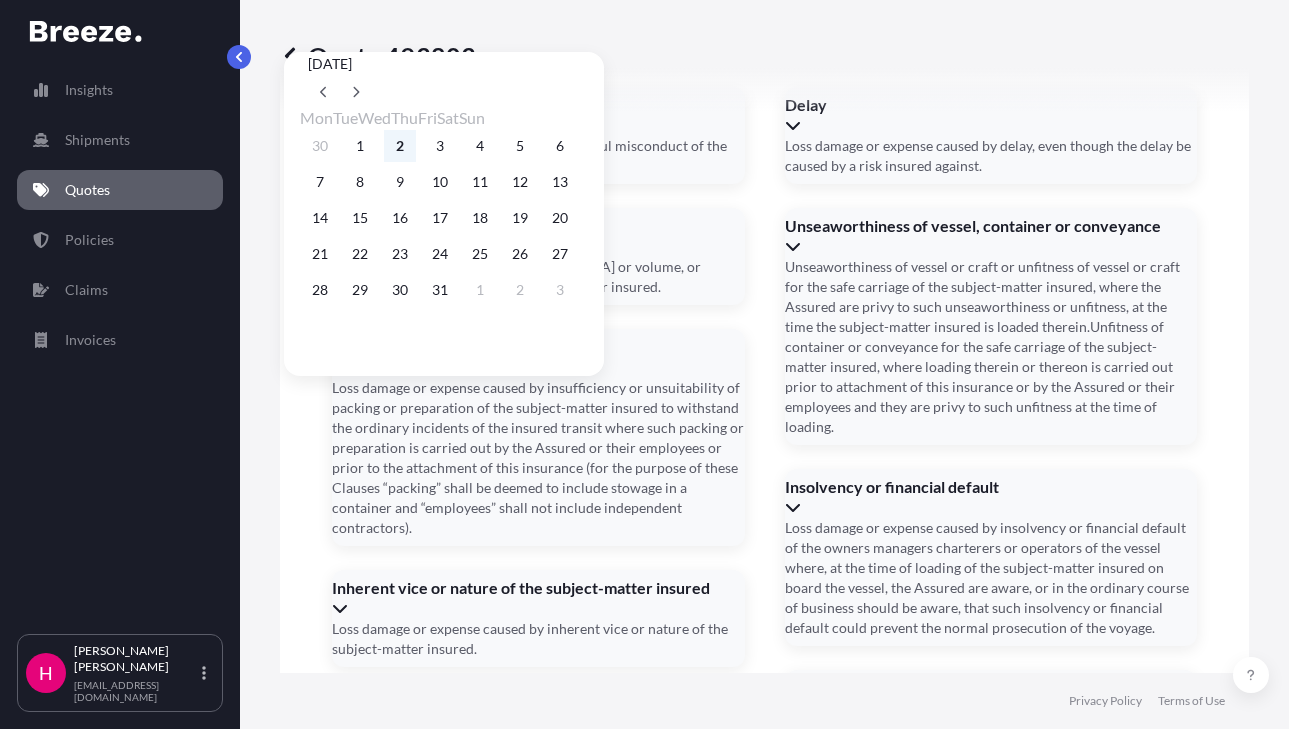 click on "2" at bounding box center (400, 146) 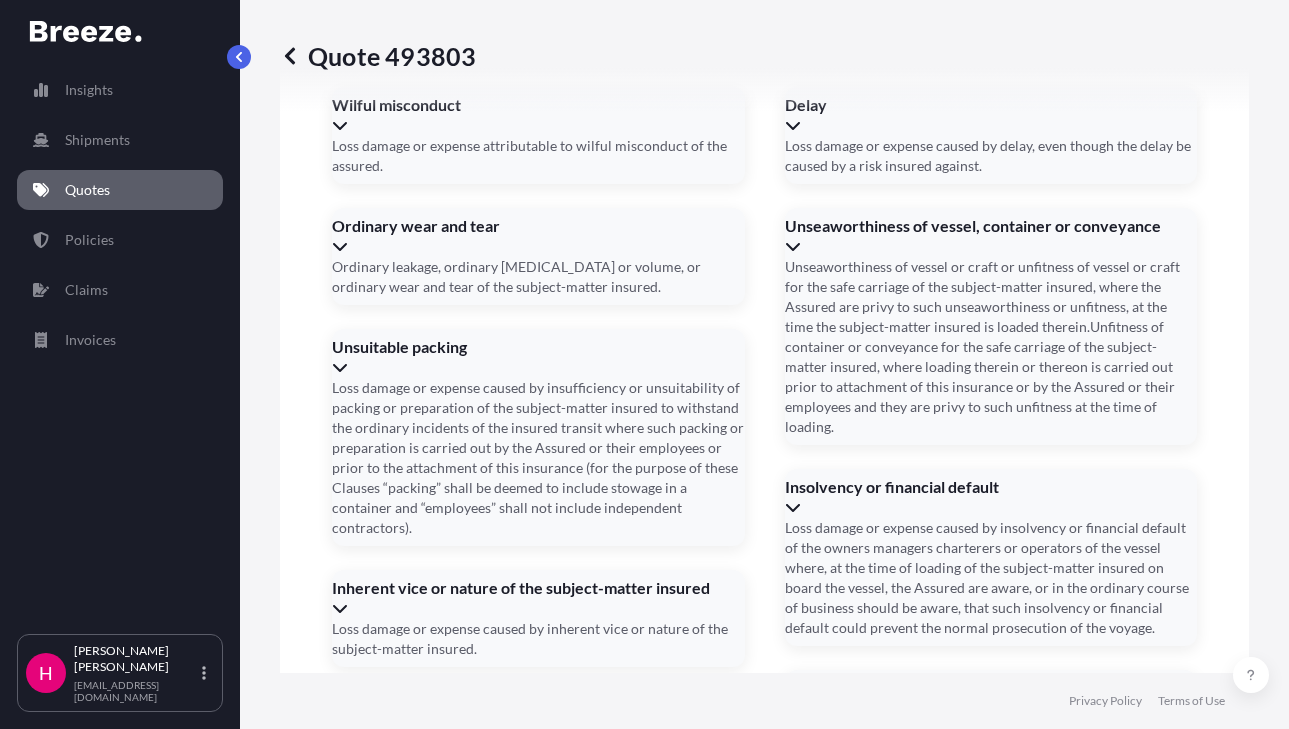 type on "[DATE]" 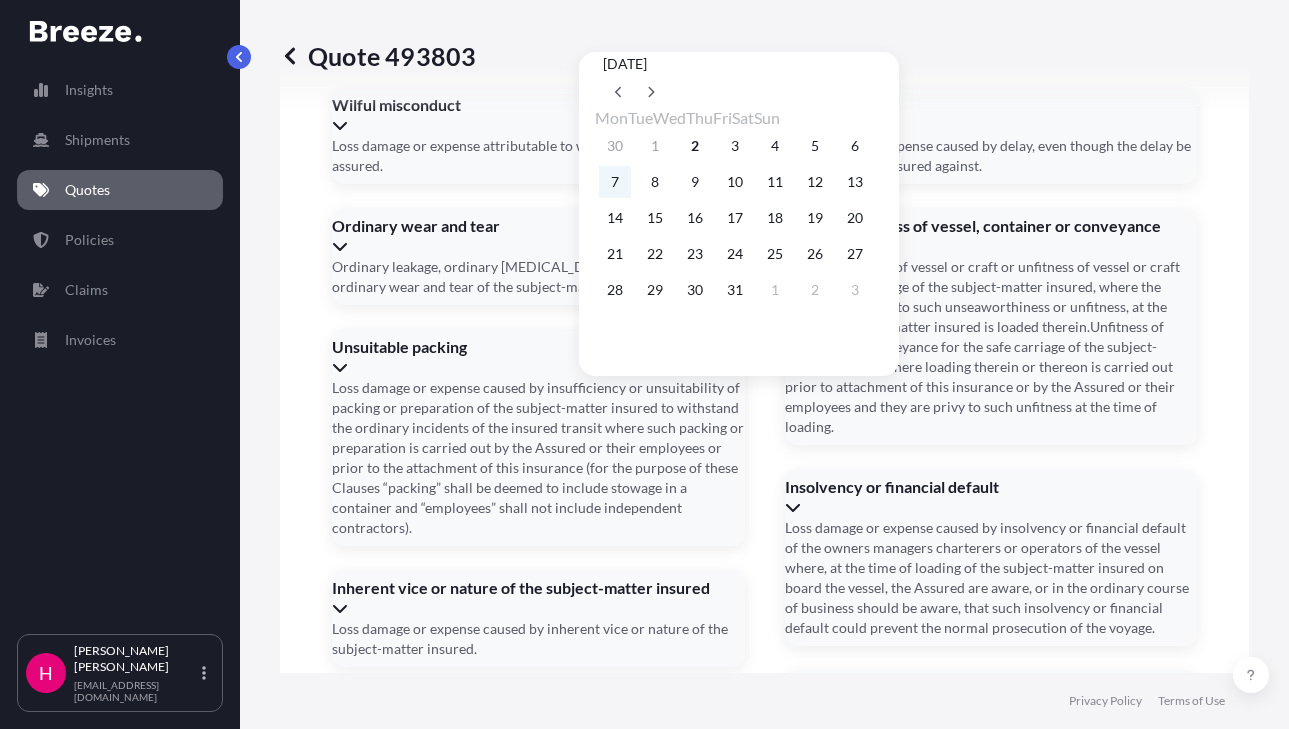 click on "7" at bounding box center (615, 182) 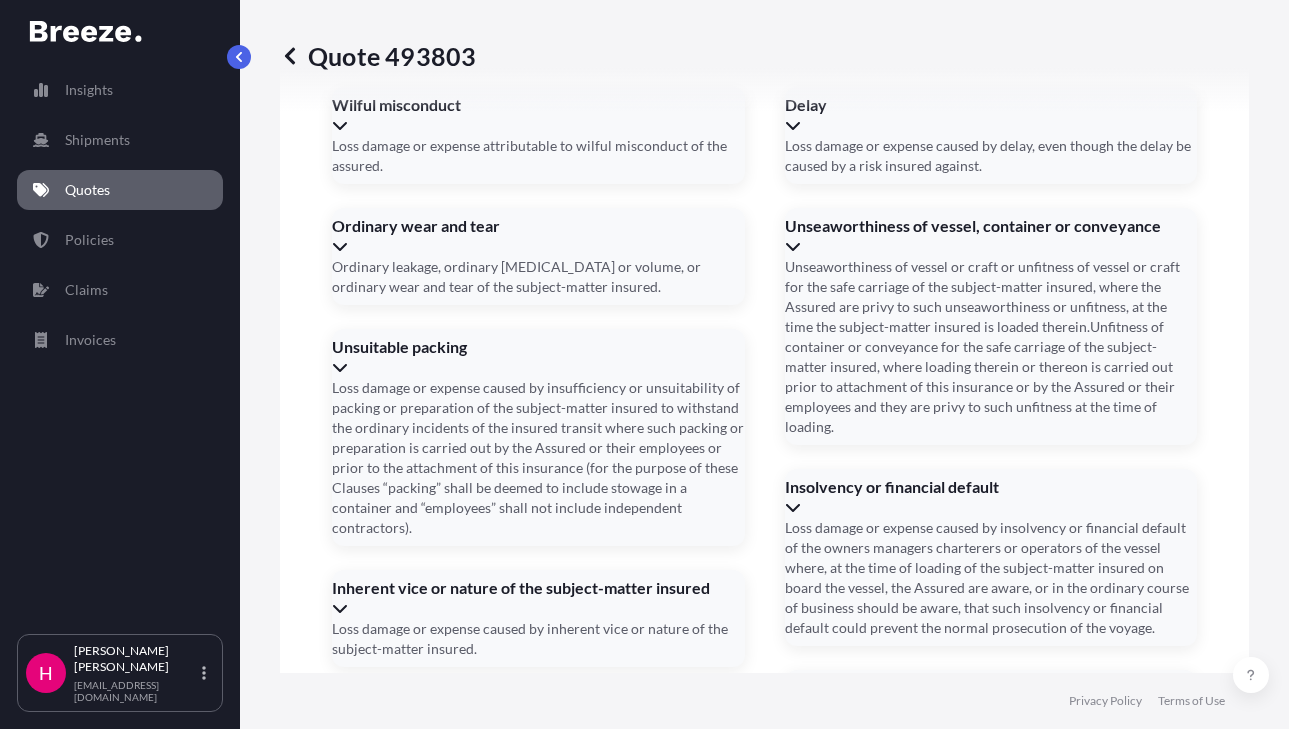 click on "We just need a few more details before we issue the policy   Cargo Owner Details Cargo Owner Name   NWL, INC. Address   * [STREET_ADDRESS] Shipment details Date of Departure   * [DATE] Date of Arrival   * [DATE] Booking Reference   479873 Trailer Number(s)   Insert comma-separated numbers Incoterm   Create Policy Details Summary 479873 Premium $16.69 Total $16.69 All risk coverage Origin [GEOGRAPHIC_DATA], [GEOGRAPHIC_DATA] Destination [GEOGRAPHIC_DATA], [GEOGRAPHIC_DATA] $16,686.98 Insured Value Electrical Machinery and Equipment Commodity Category LTL Load Type" at bounding box center [764, 1550] 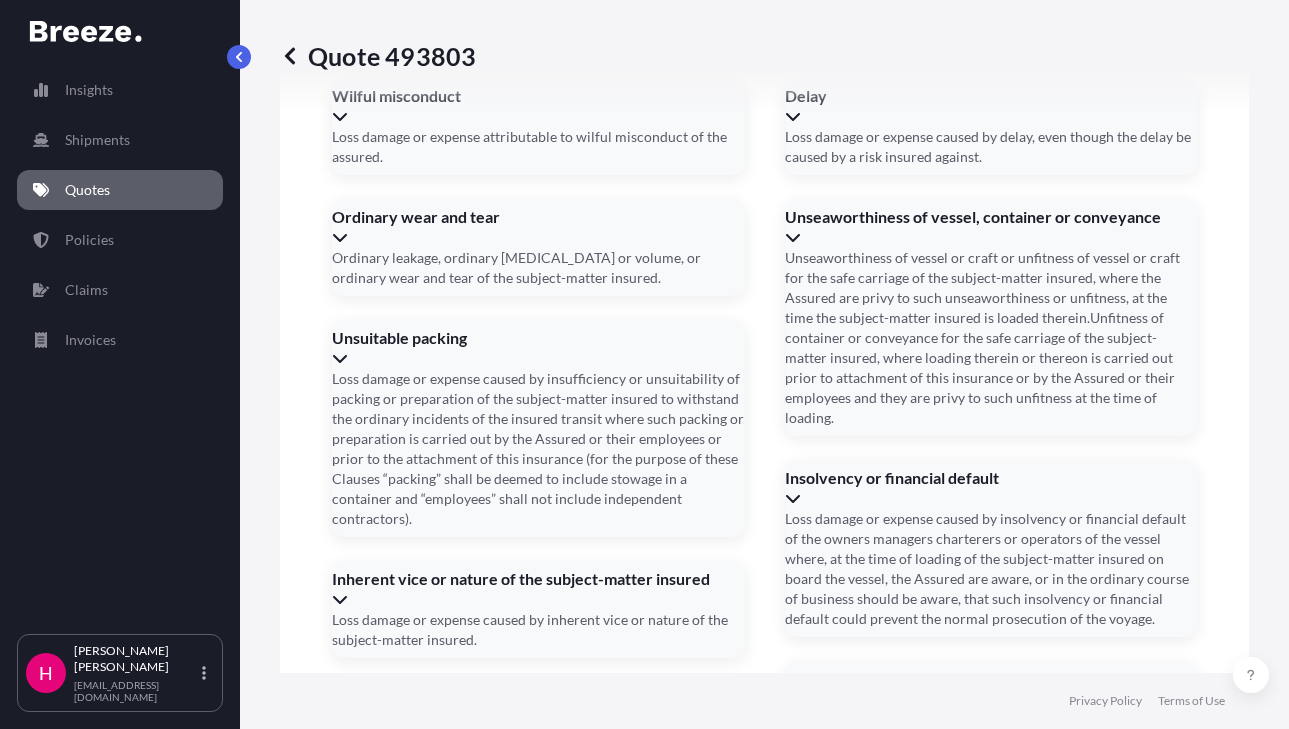 scroll, scrollTop: 2863, scrollLeft: 0, axis: vertical 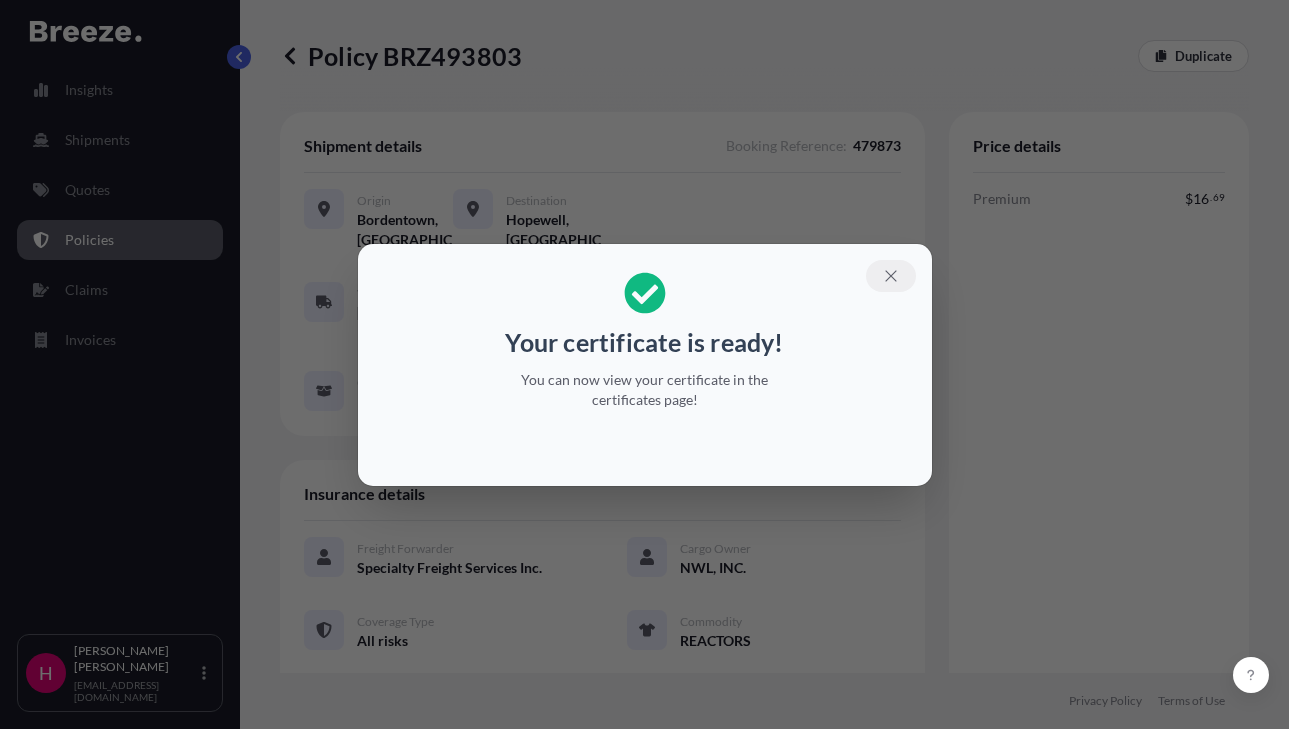 click 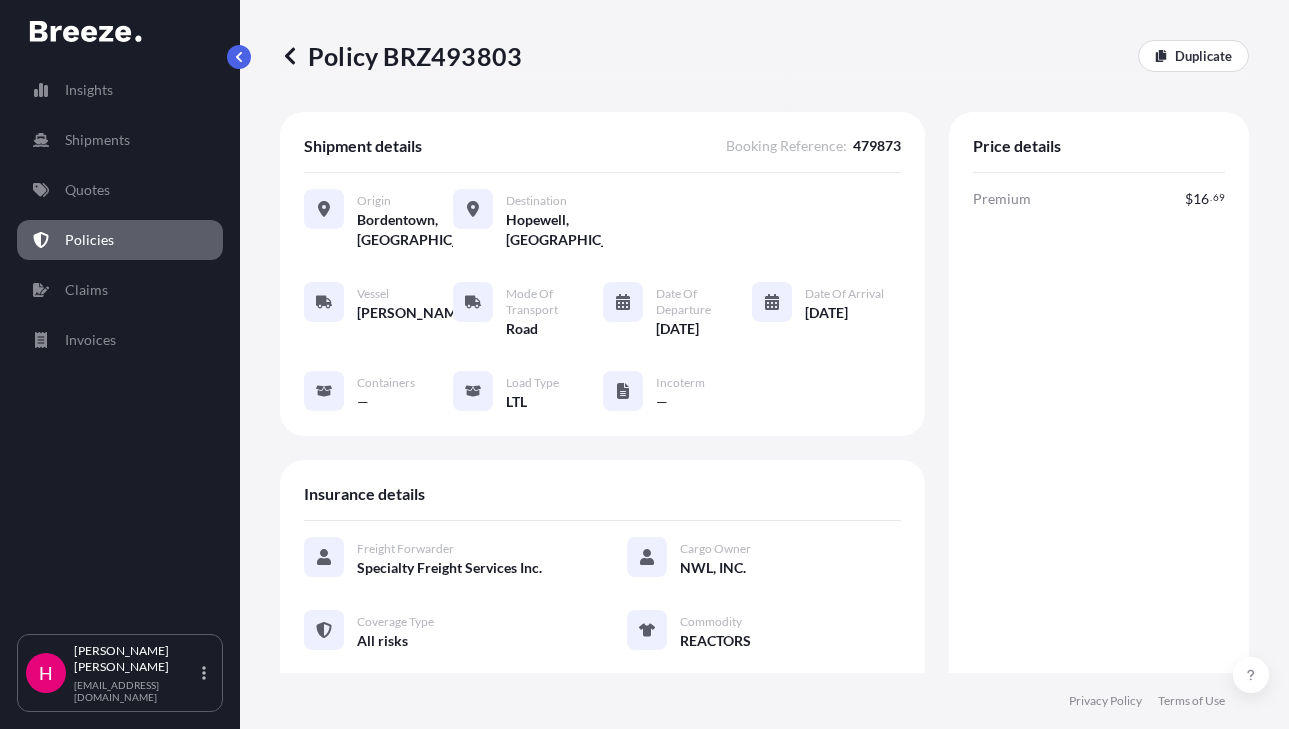 click on "Policy BRZ493803" at bounding box center (401, 56) 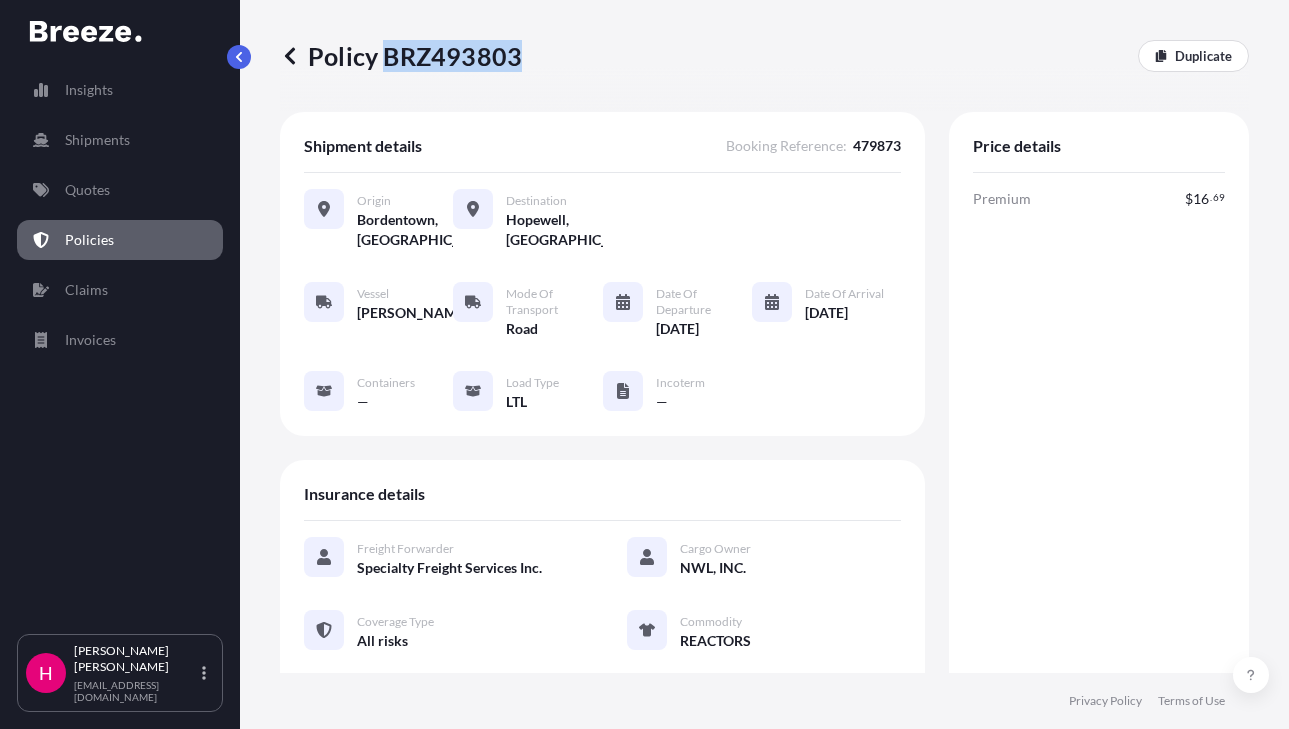 click on "Policy BRZ493803" at bounding box center [401, 56] 